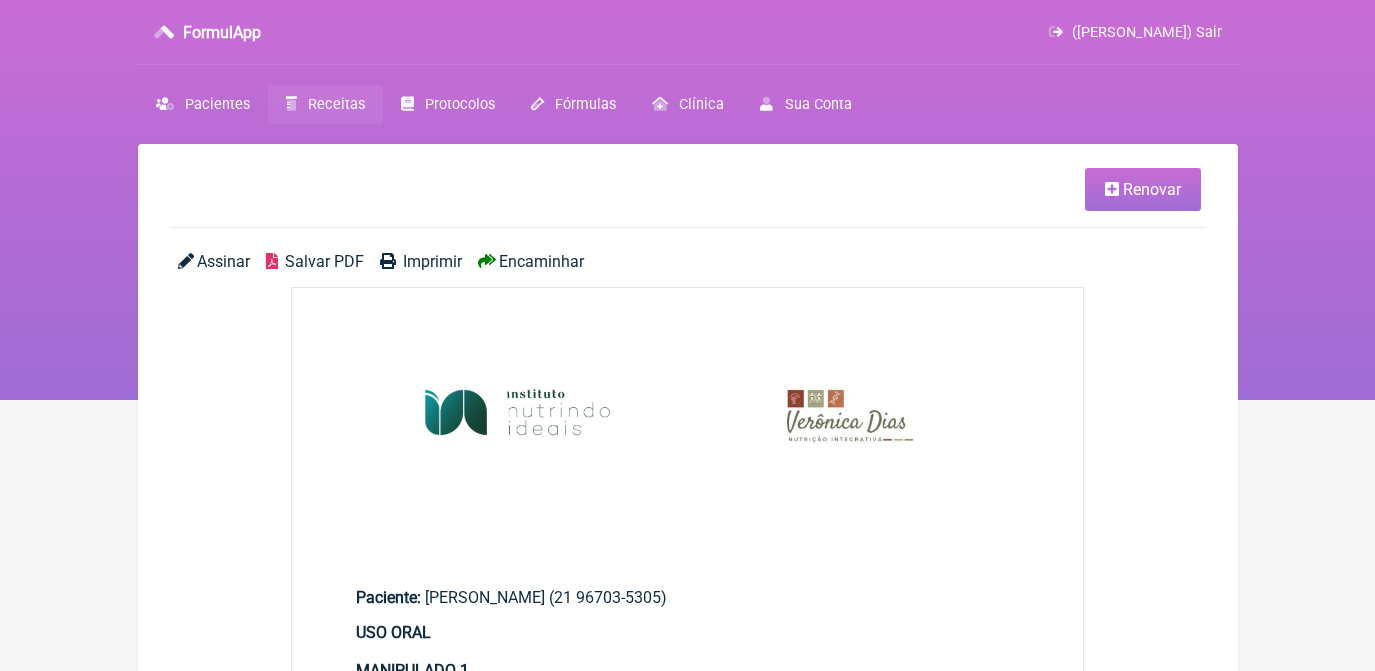 scroll, scrollTop: 0, scrollLeft: 0, axis: both 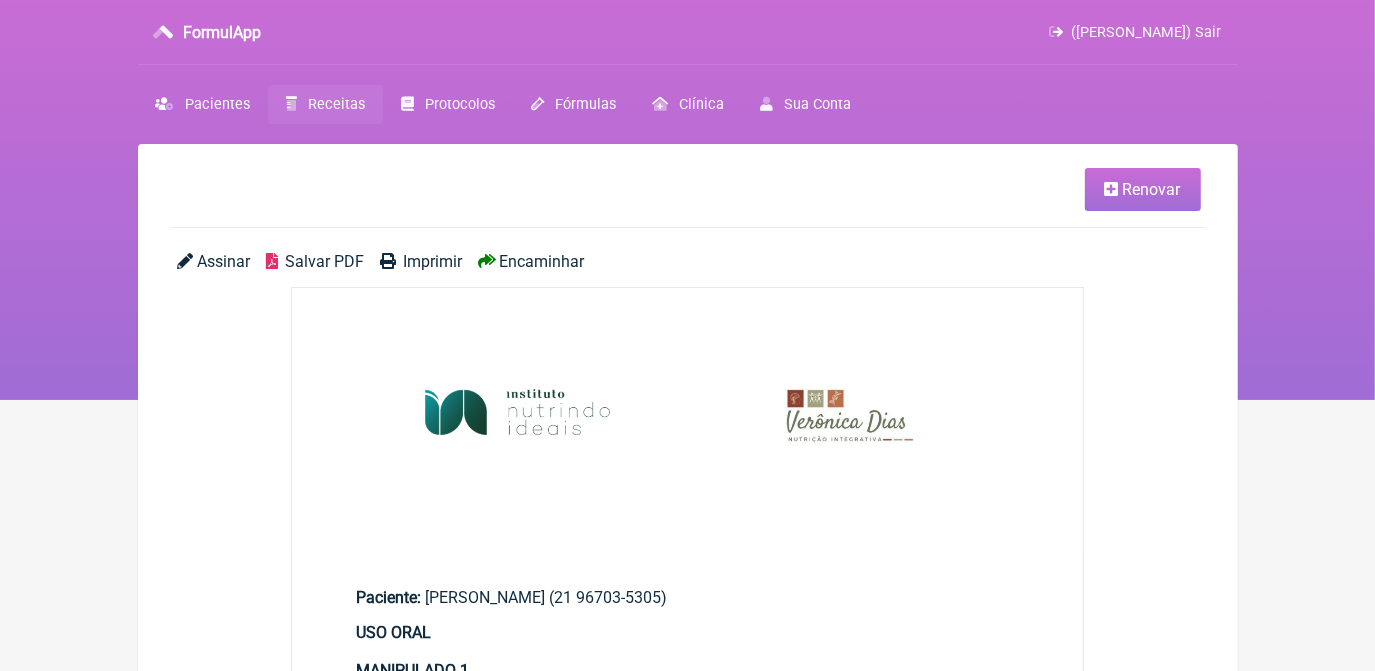 click on "Receitas" at bounding box center (336, 104) 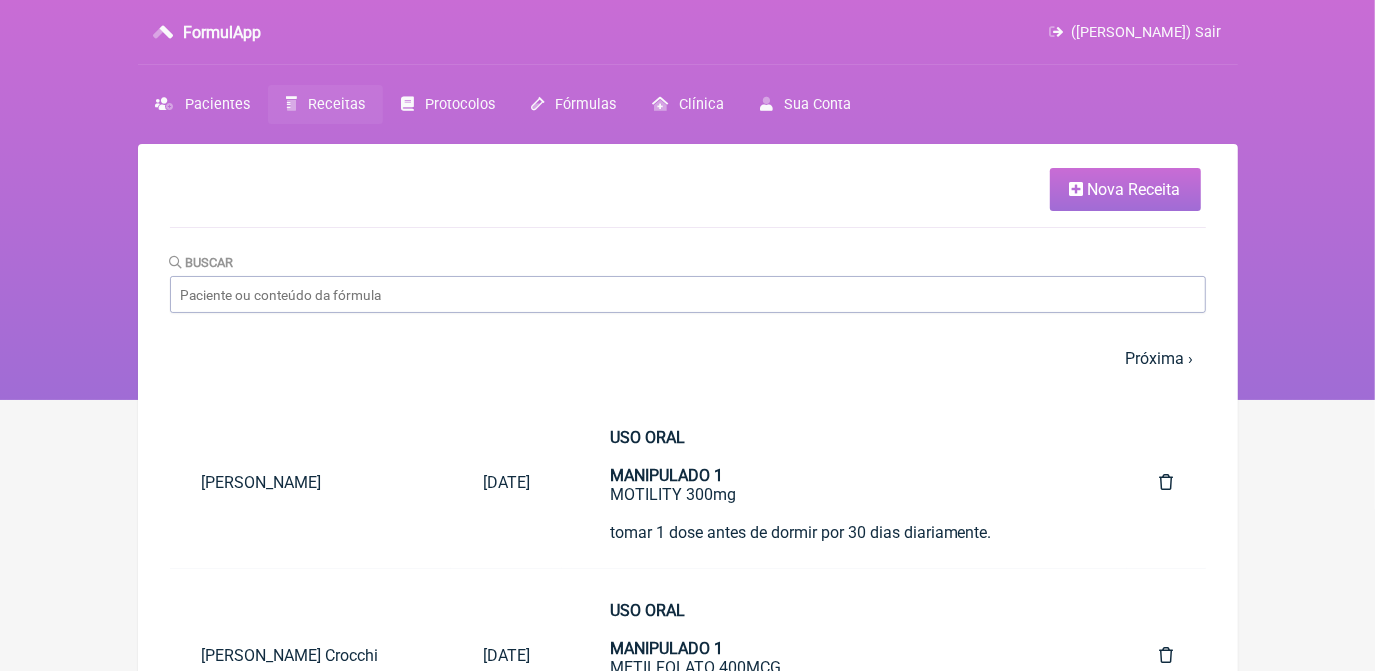 click on "Nova Receita" at bounding box center (1134, 189) 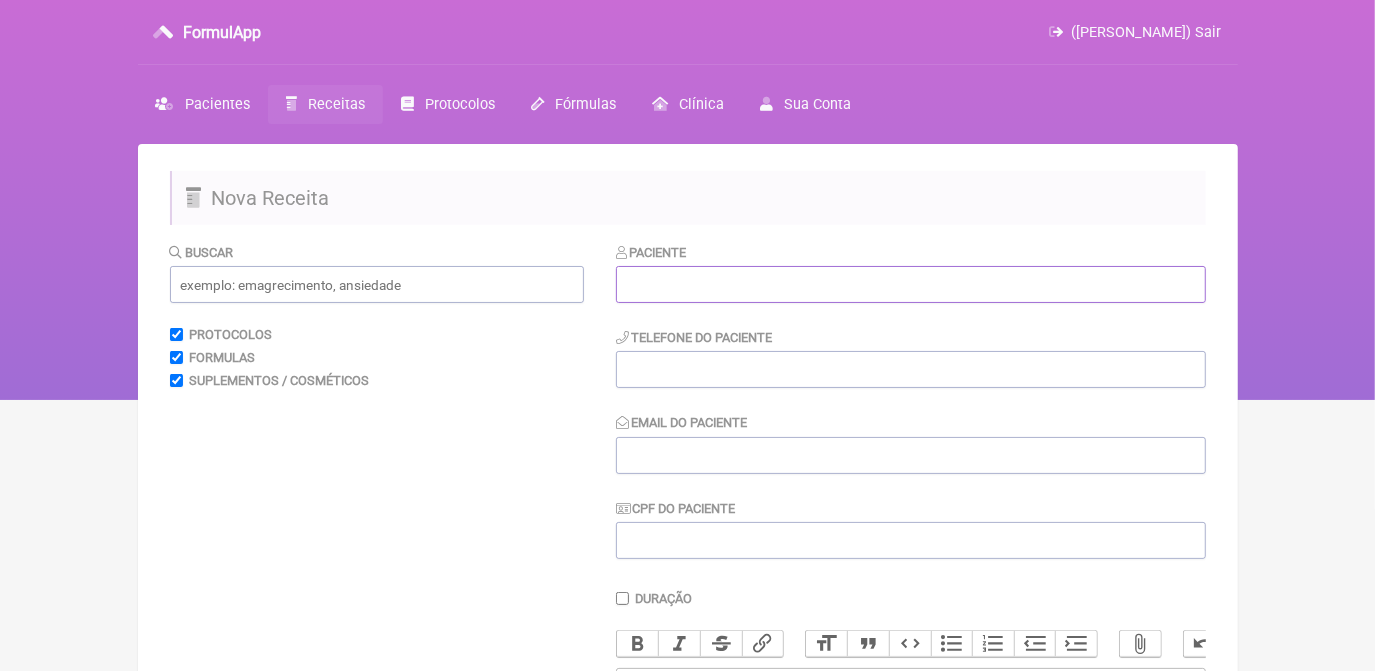 click at bounding box center (911, 284) 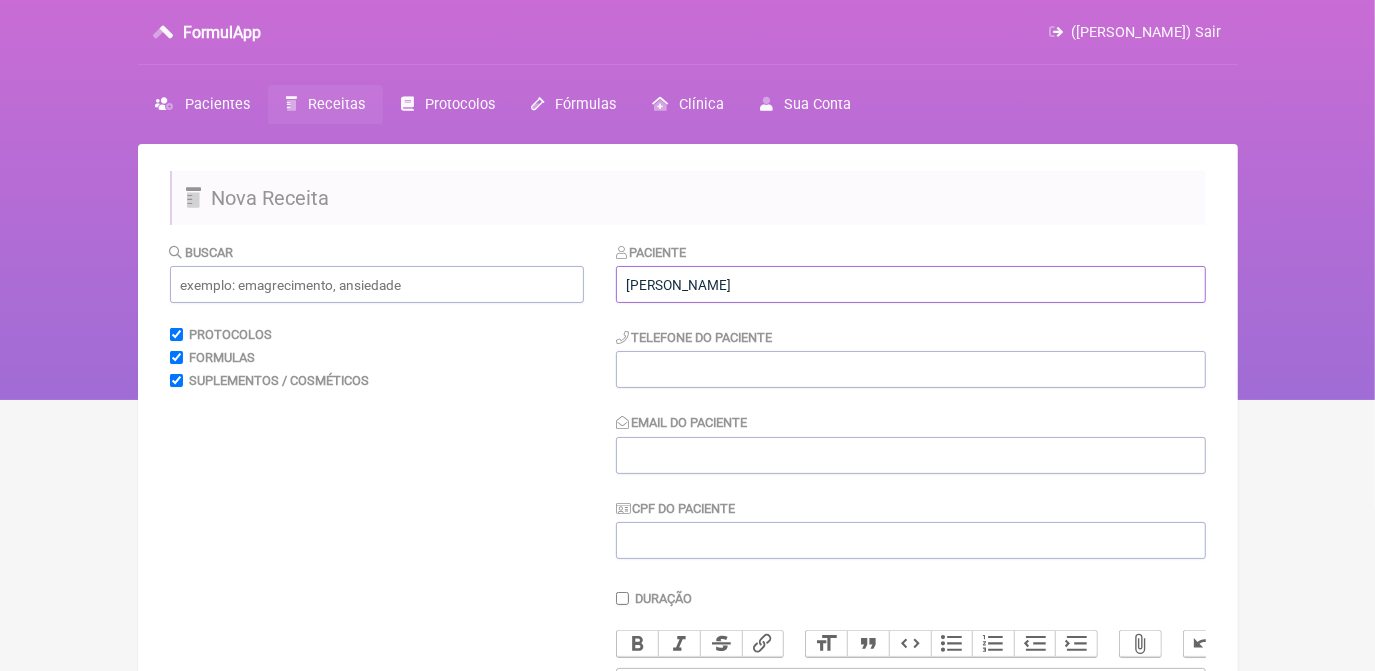 type on "[PERSON_NAME]" 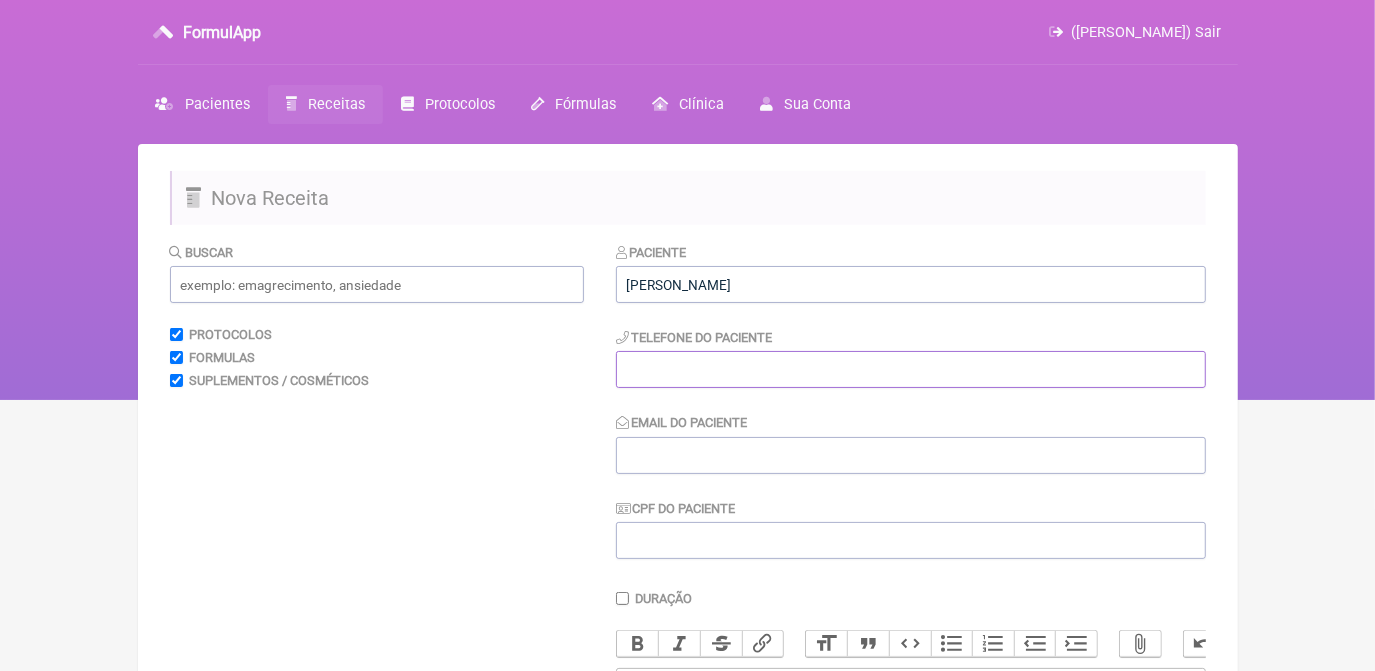 click at bounding box center [911, 369] 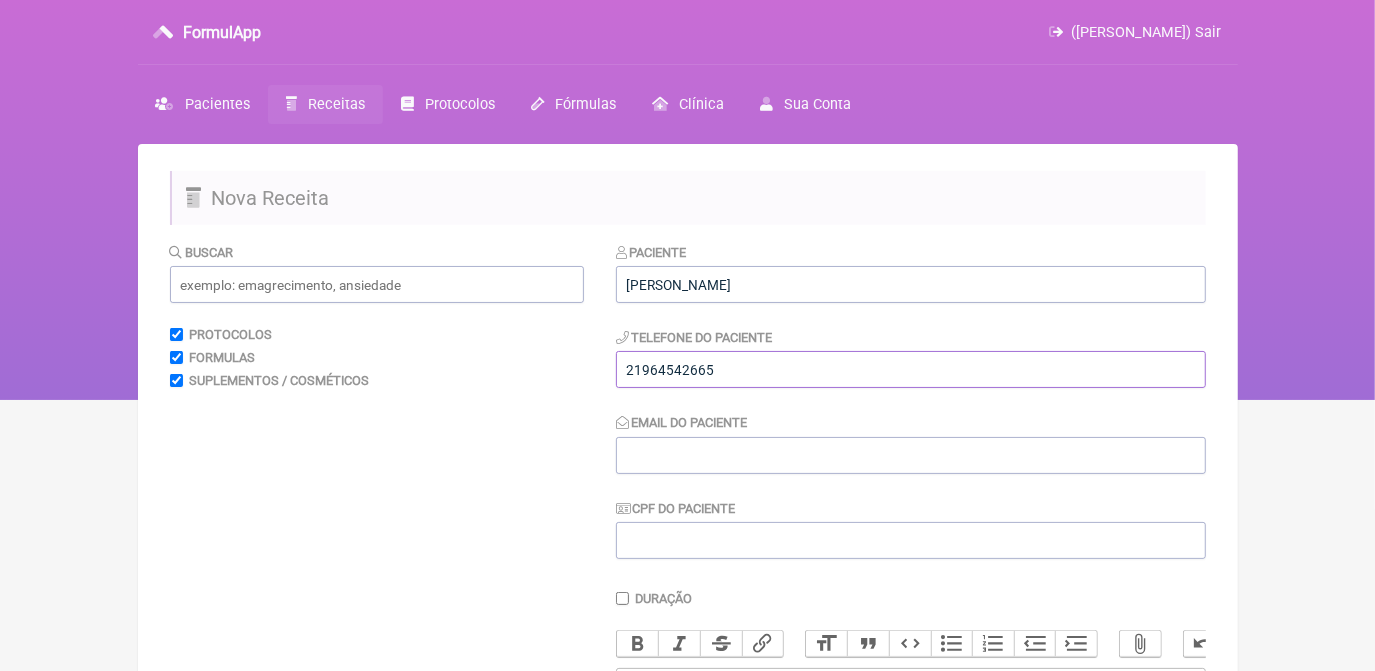 type on "21964542665" 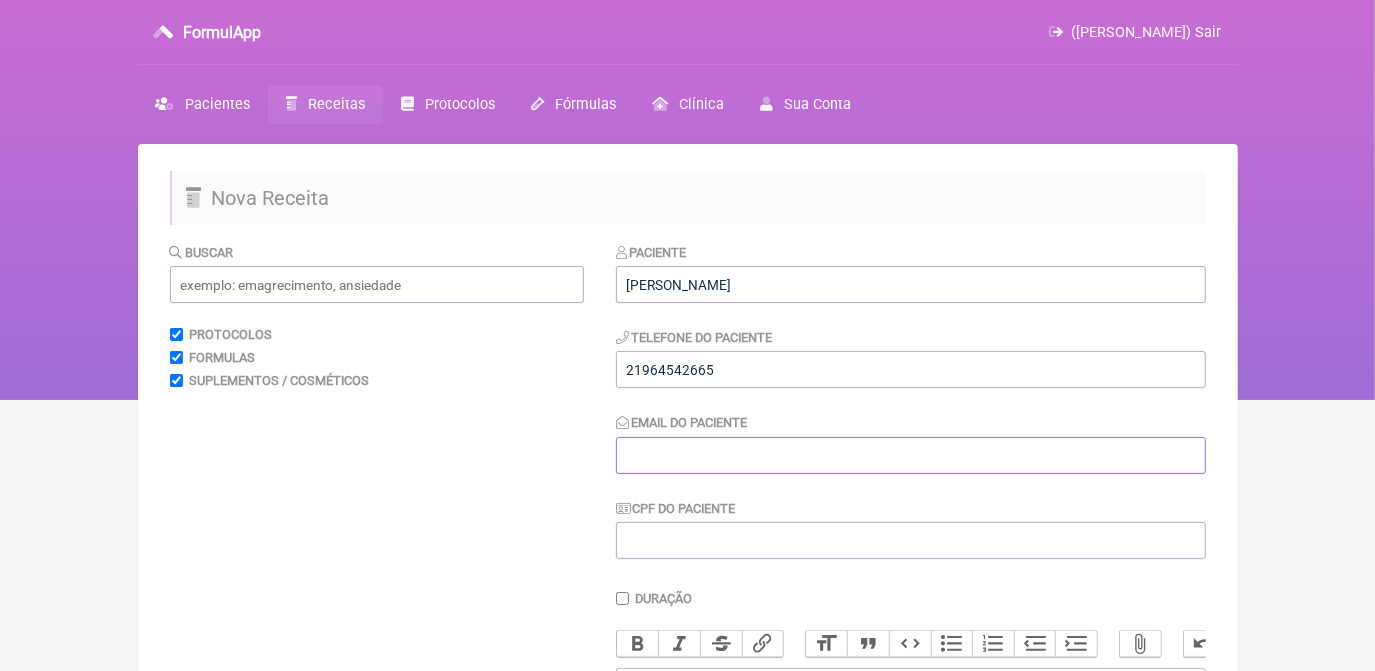 click on "Email do Paciente" at bounding box center [911, 455] 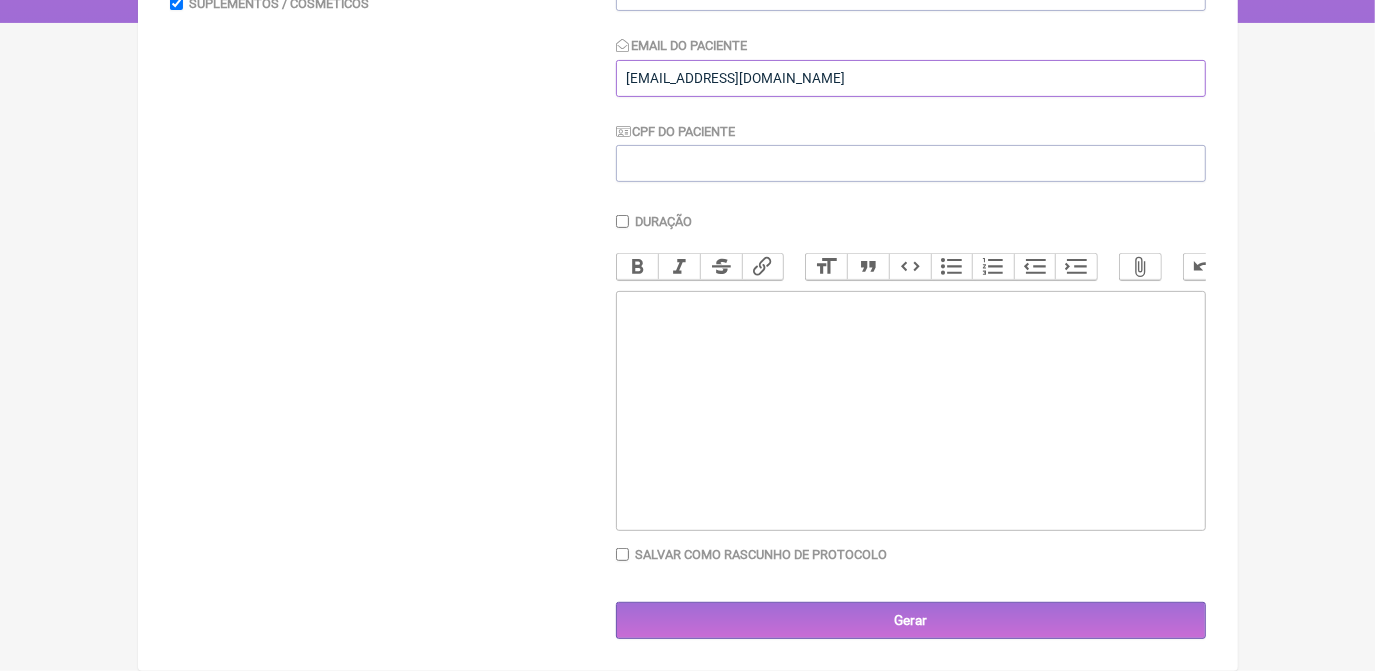 scroll, scrollTop: 392, scrollLeft: 0, axis: vertical 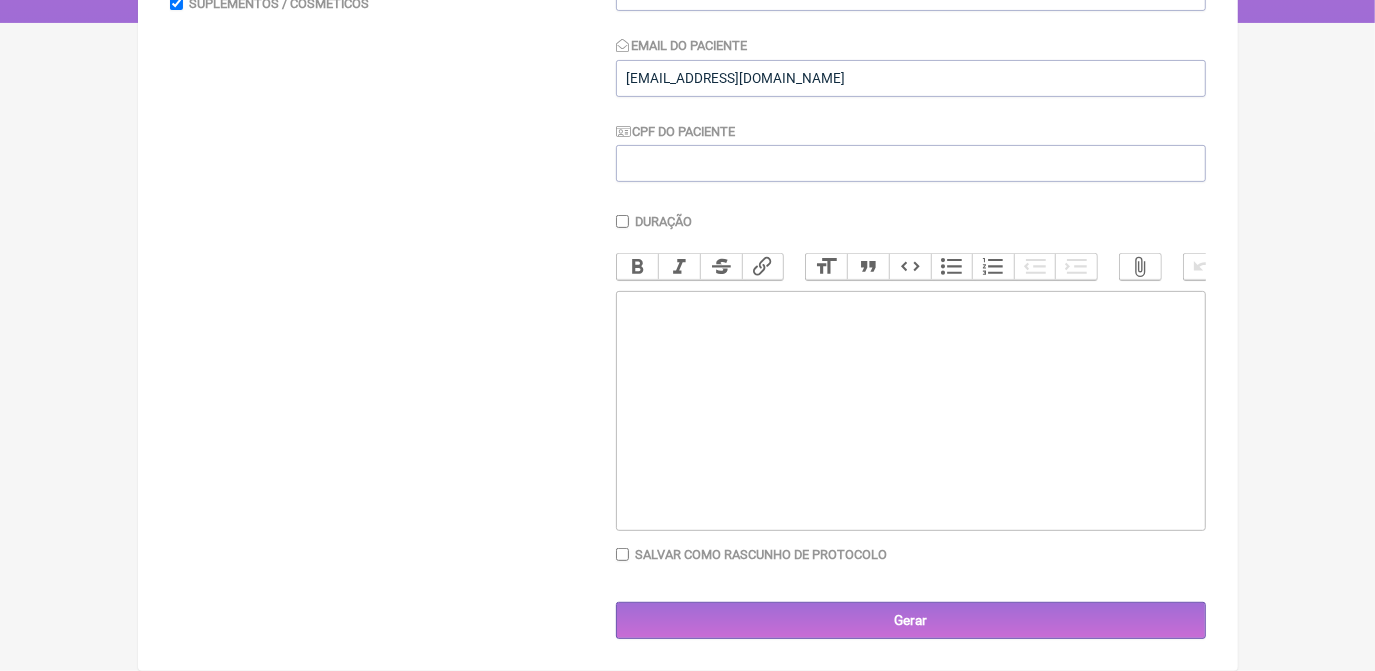 click 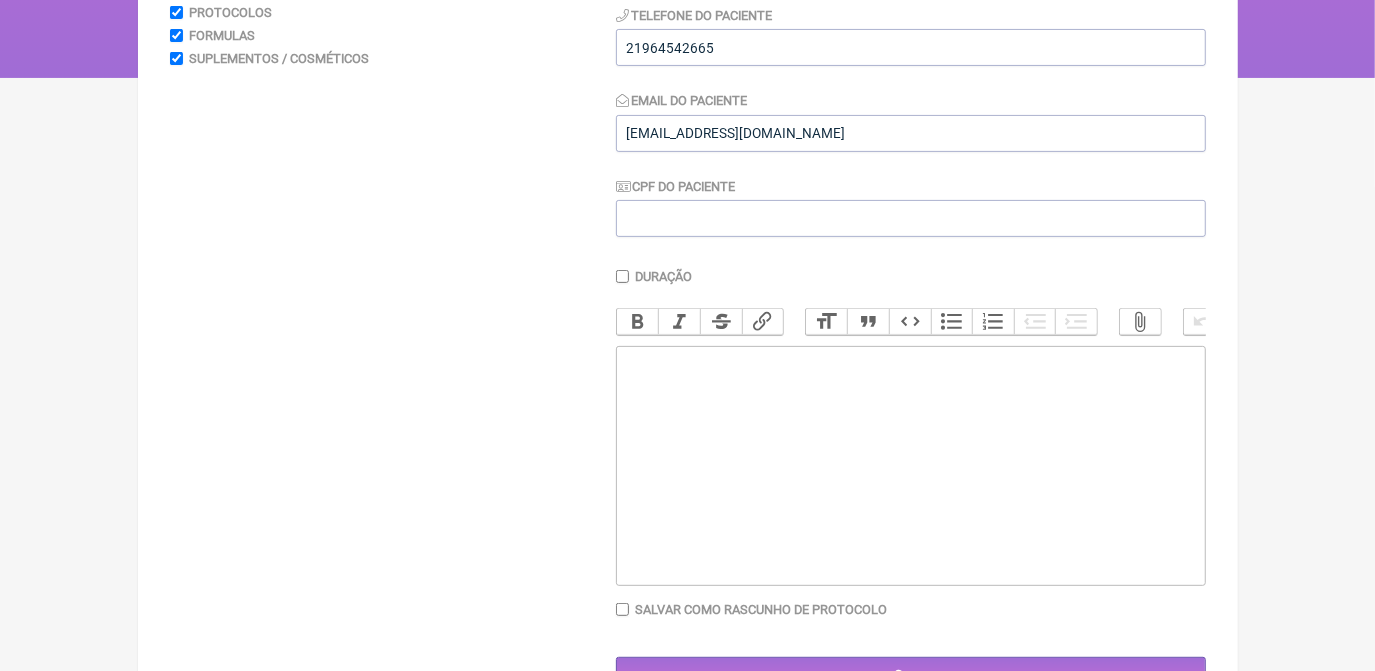 scroll, scrollTop: 363, scrollLeft: 0, axis: vertical 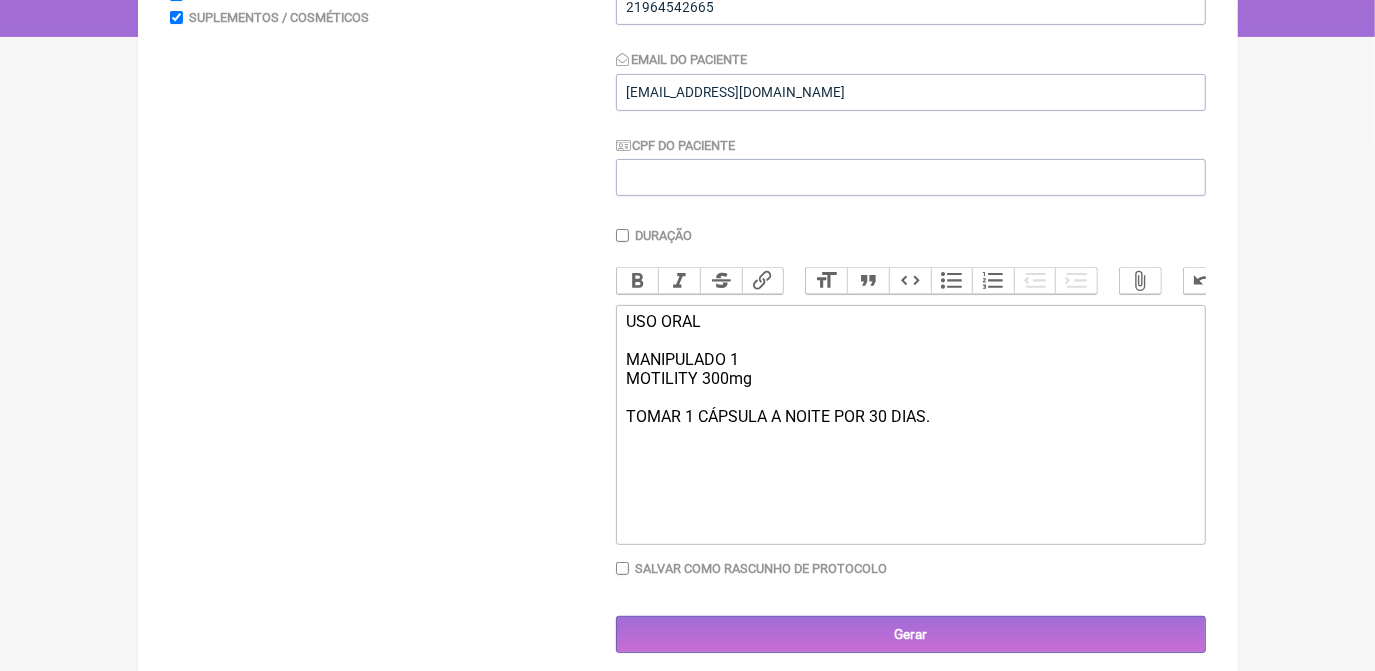 type on "<div>USO ORAL<br><br>MANIPULADO 1<br>MOTILITY 300mg<br><br>TOMAR 1 CÁPSULA A NOITE POR 30 DIAS.&nbsp;</div>" 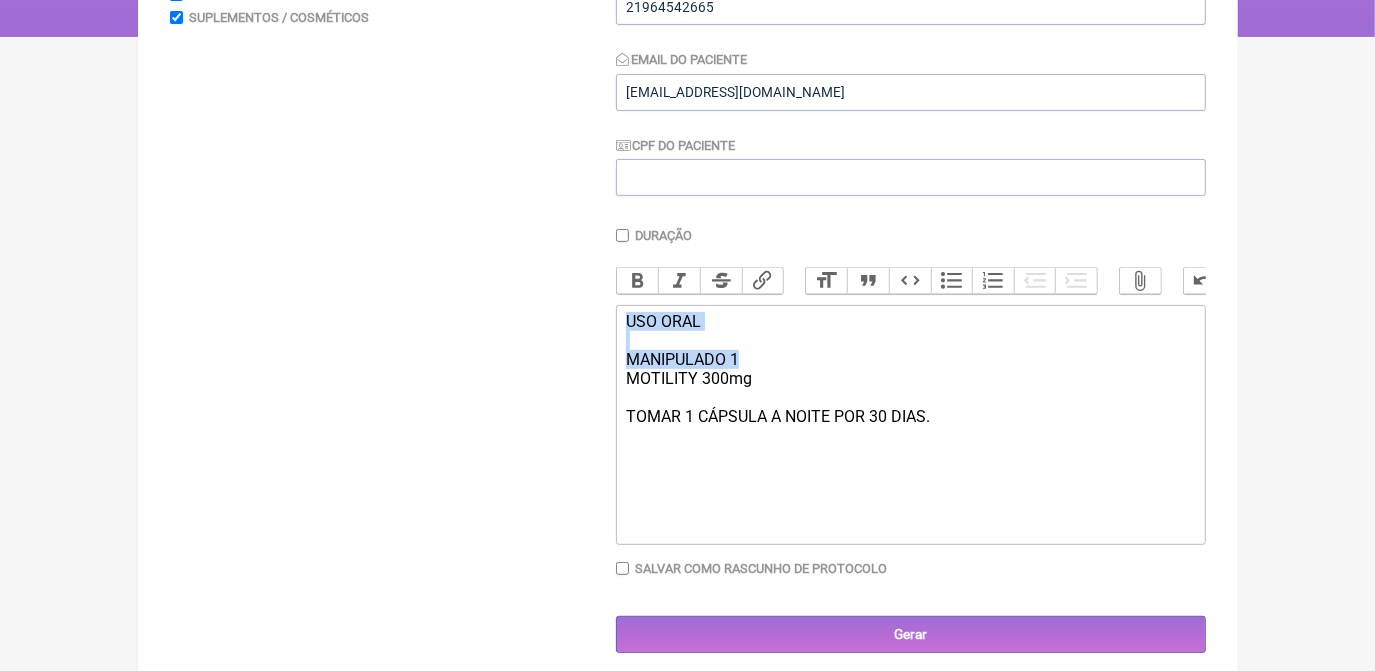 drag, startPoint x: 623, startPoint y: 326, endPoint x: 762, endPoint y: 383, distance: 150.23315 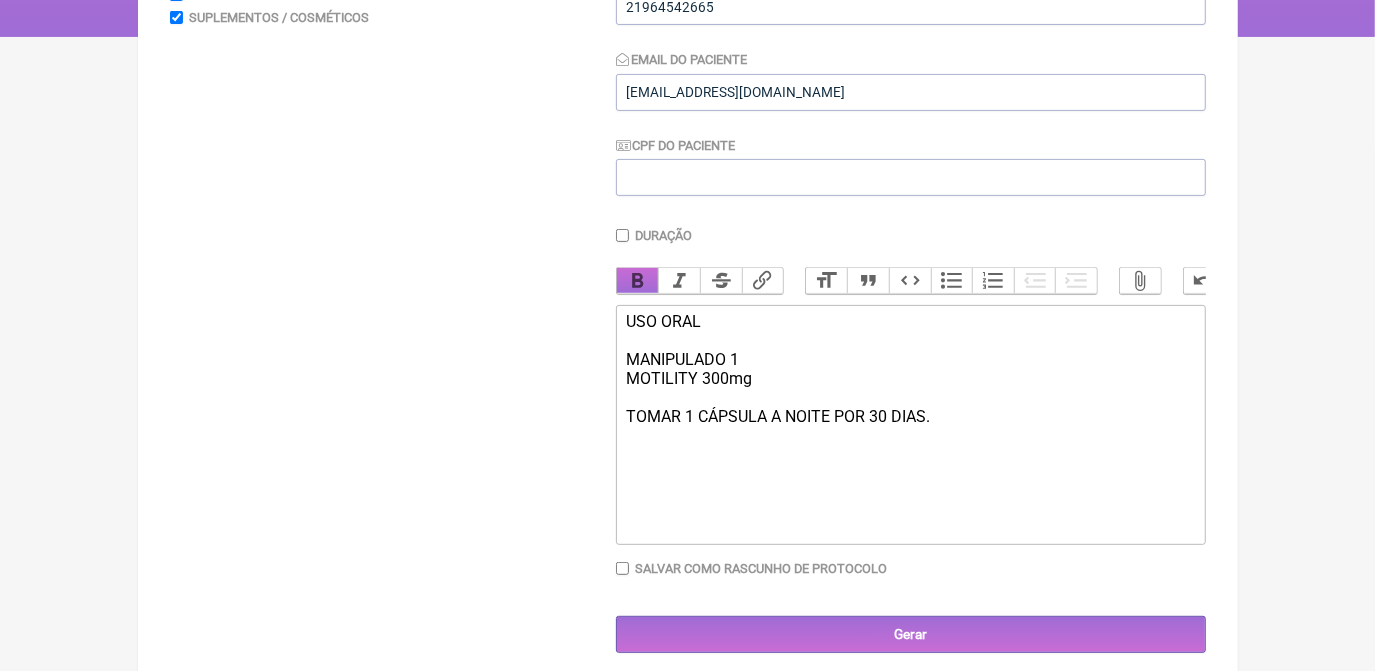 click on "Bold" at bounding box center (638, 281) 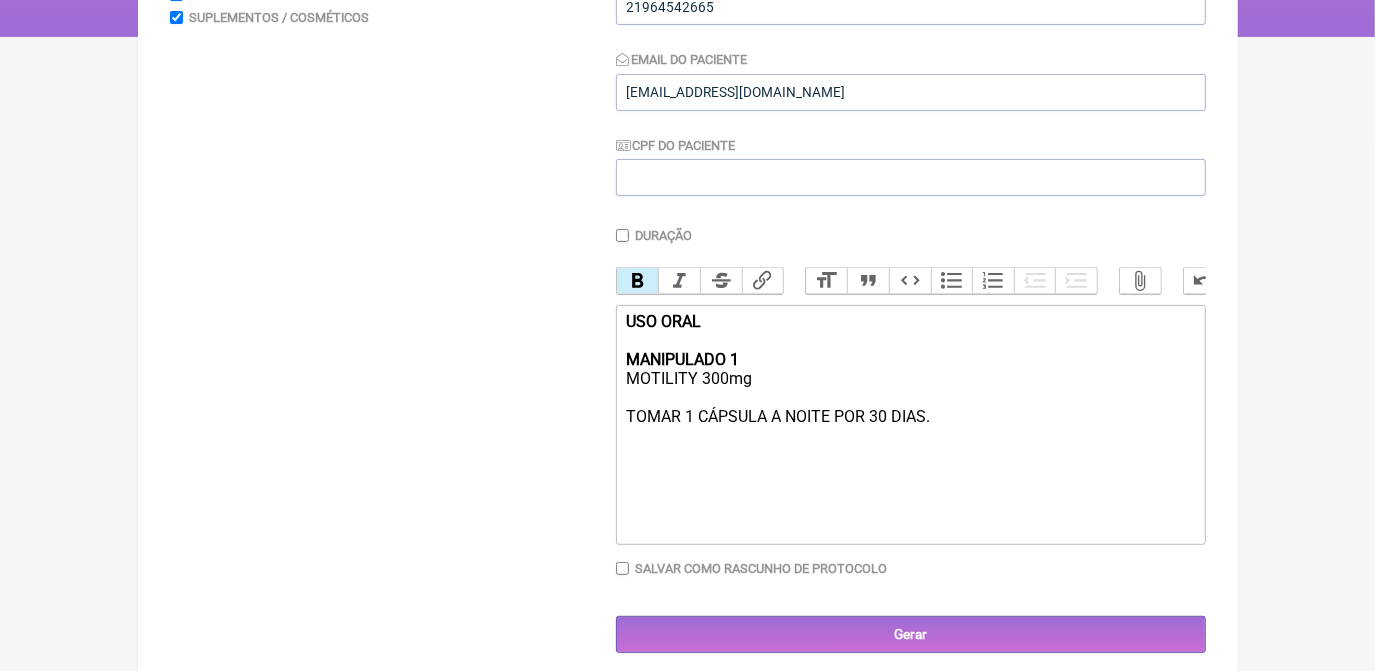 click on "USO ORAL MANIPULADO 1 MOTILITY 300mg TOMAR 1 CÁPSULA A NOITE POR 30 DIAS." 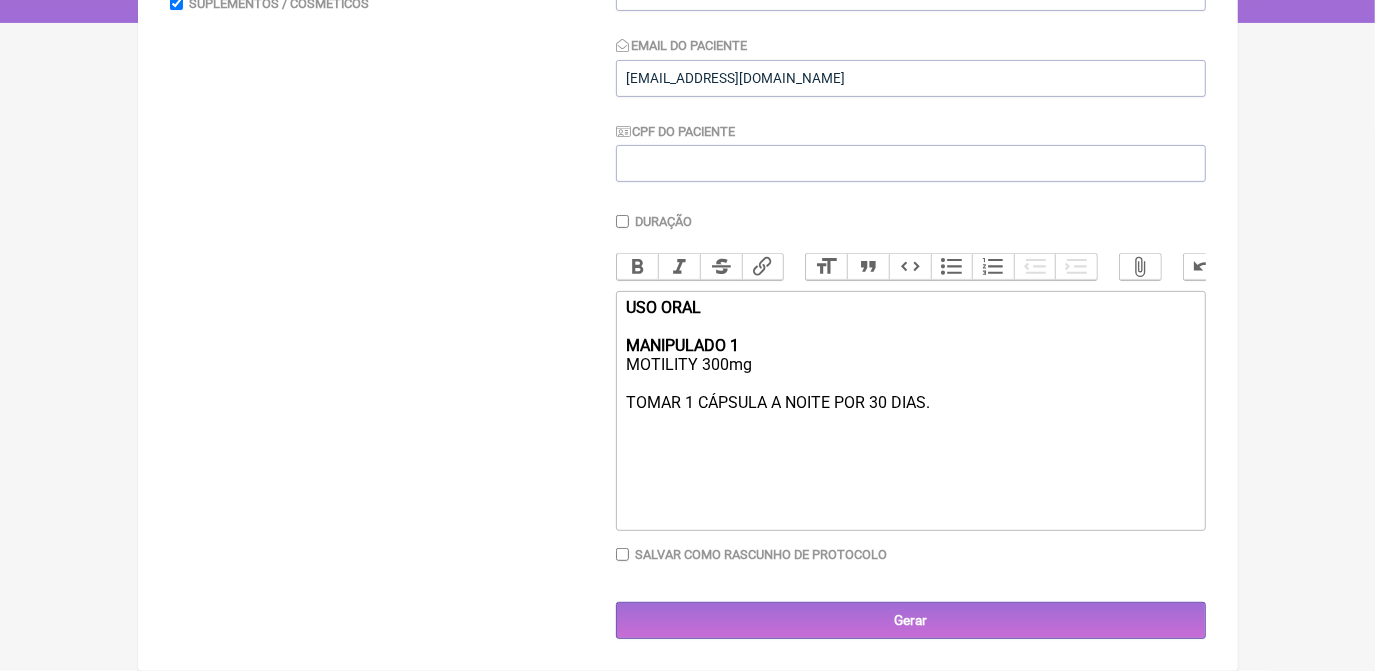 scroll, scrollTop: 392, scrollLeft: 0, axis: vertical 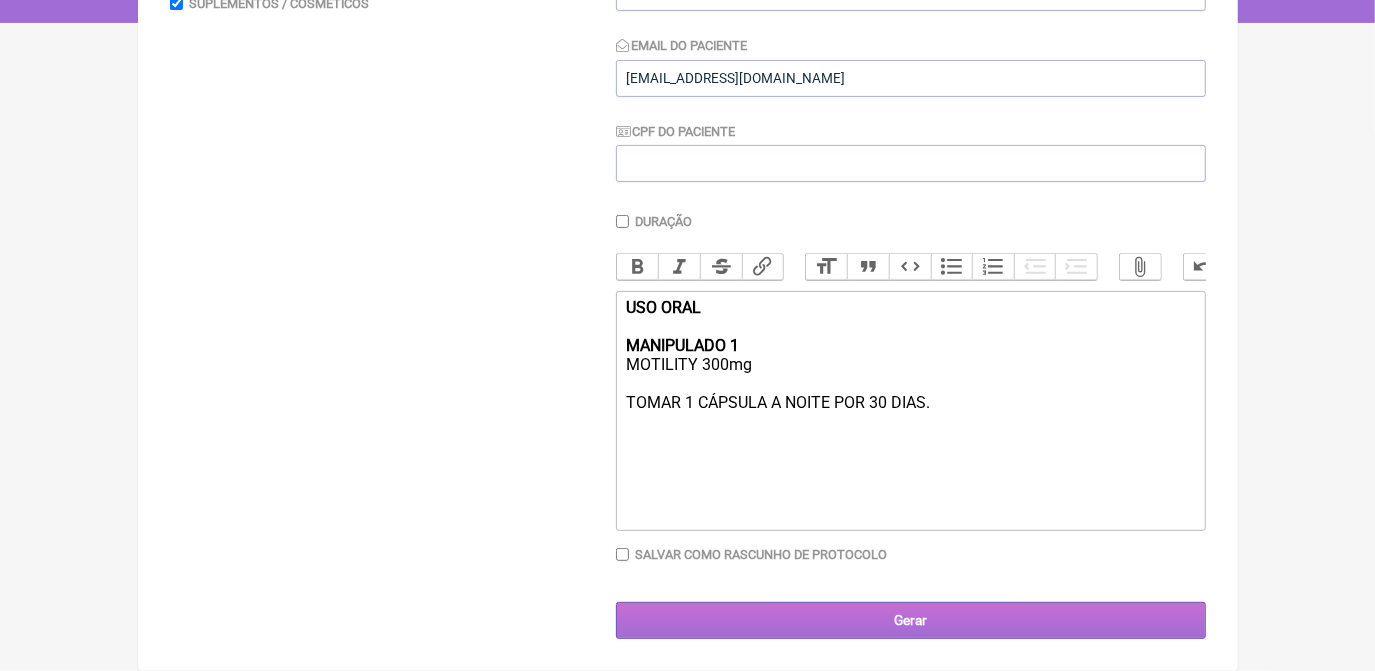 click on "Gerar" at bounding box center [911, 620] 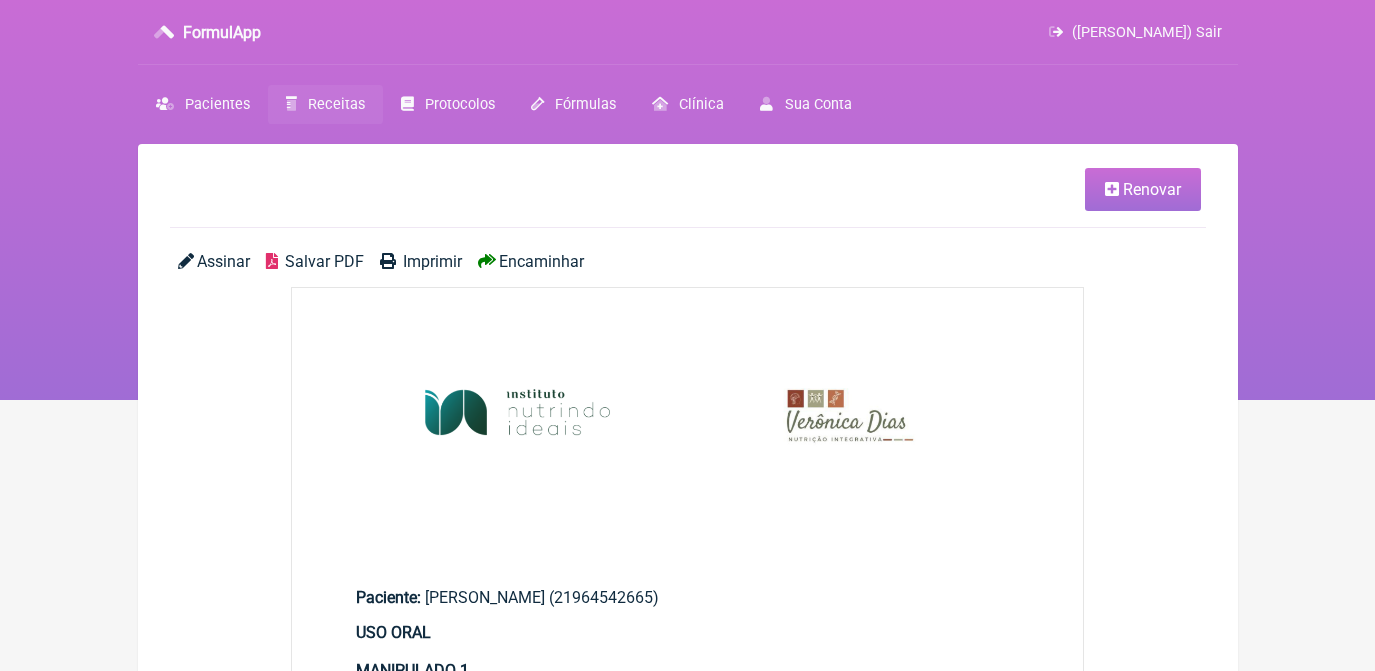 scroll, scrollTop: 0, scrollLeft: 0, axis: both 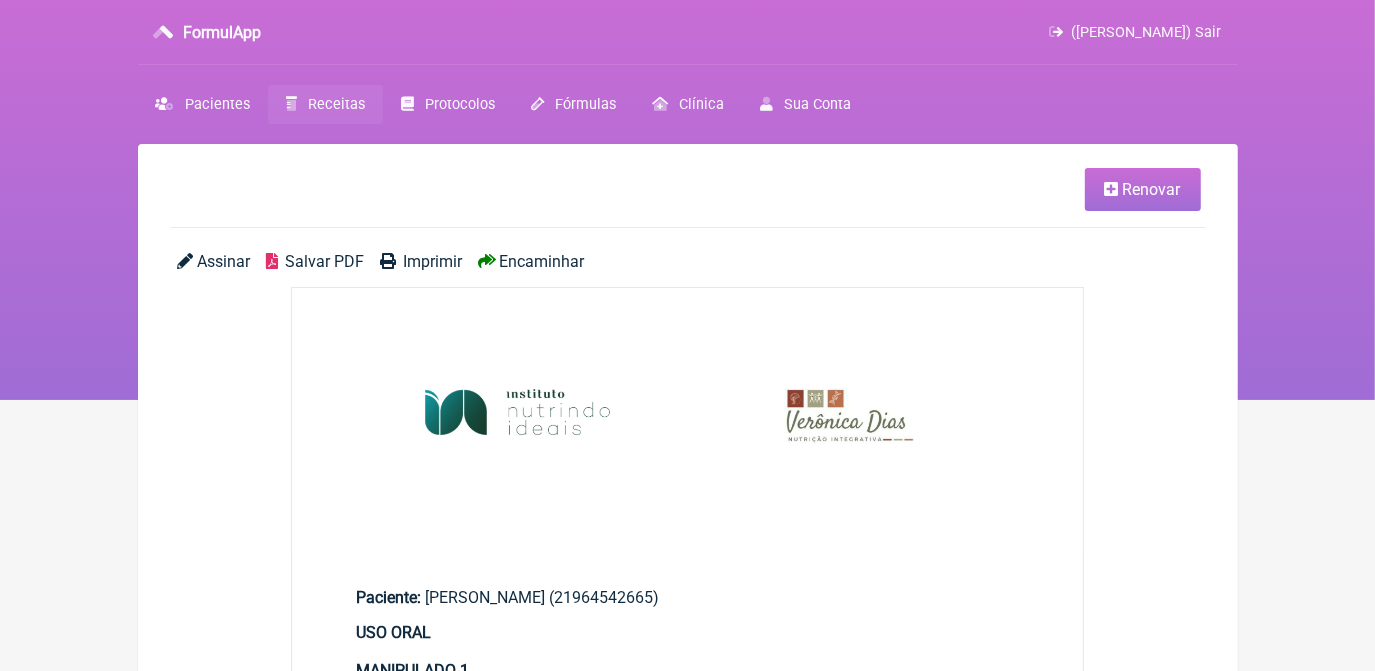 click on "Salvar PDF" at bounding box center [324, 261] 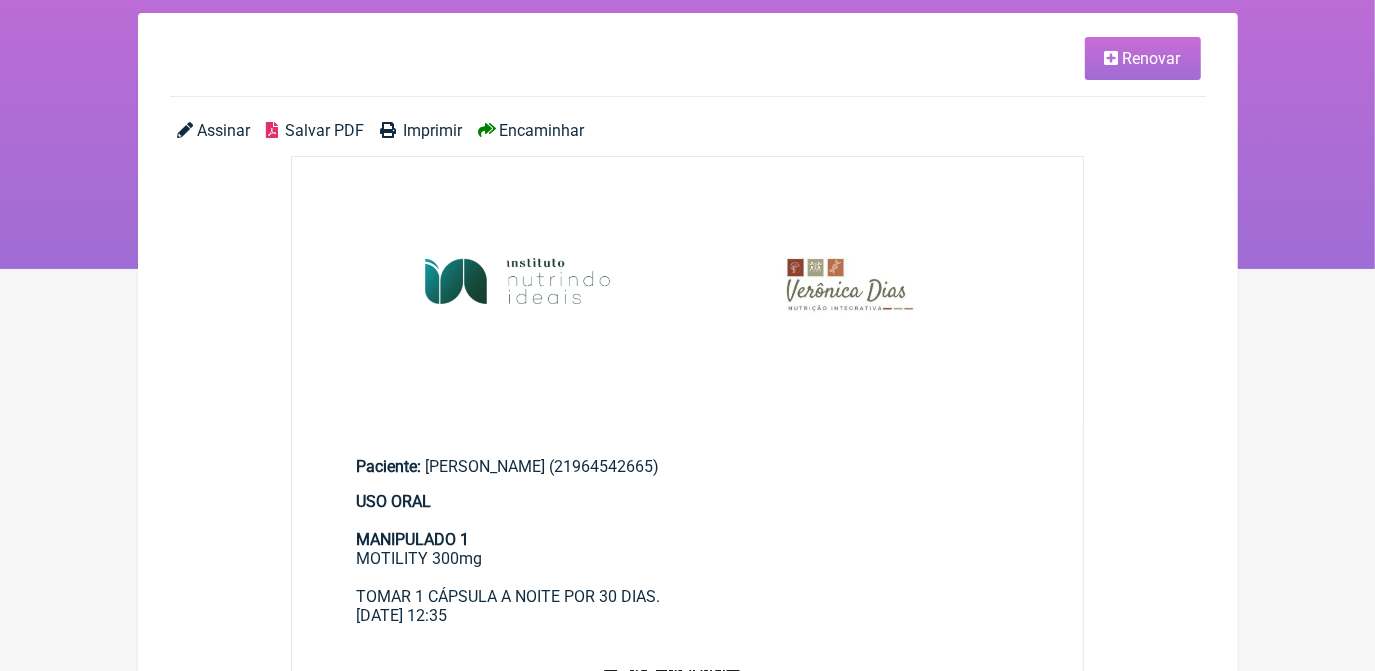 scroll, scrollTop: 0, scrollLeft: 0, axis: both 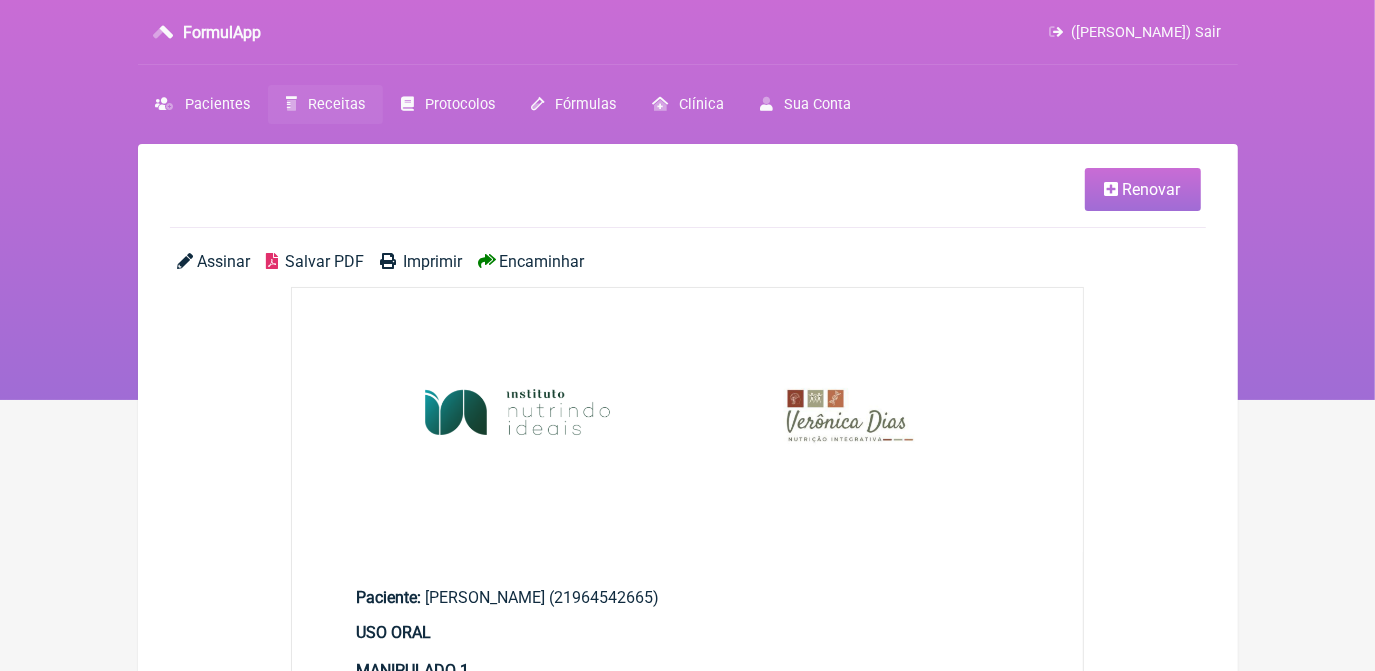 click on "Salvar PDF" at bounding box center (324, 261) 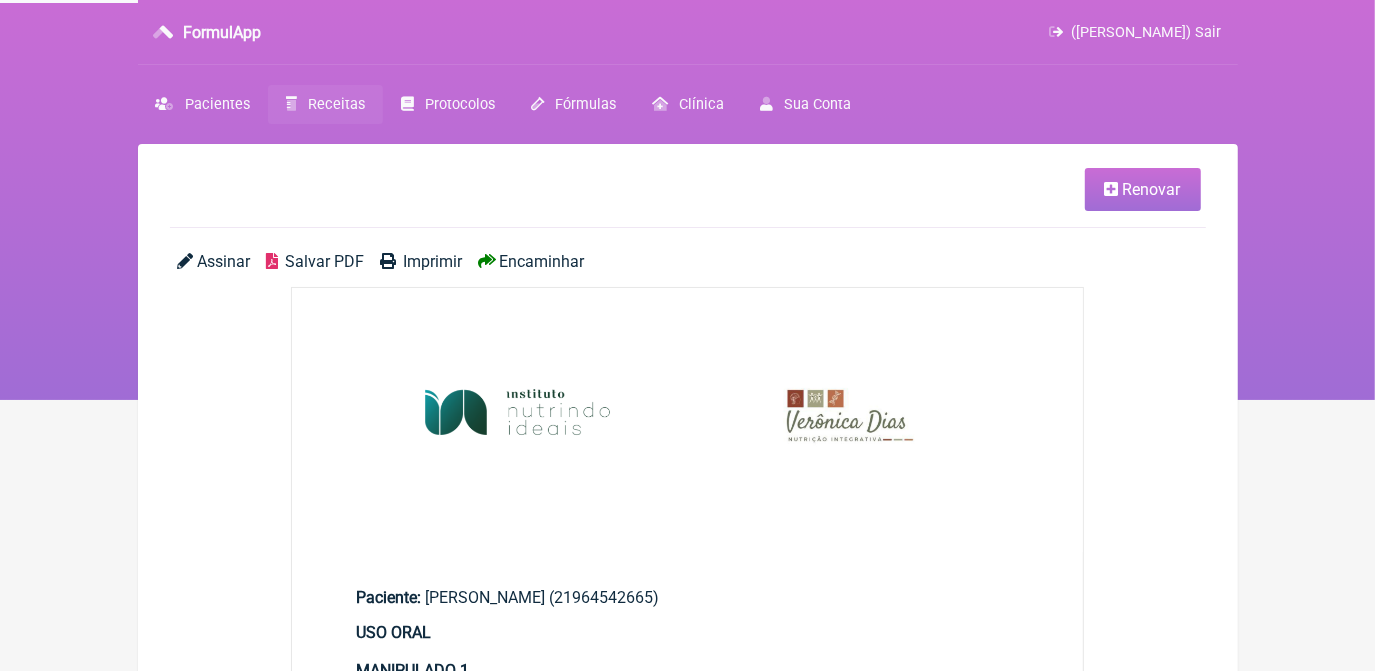 click on "Receitas" at bounding box center [336, 104] 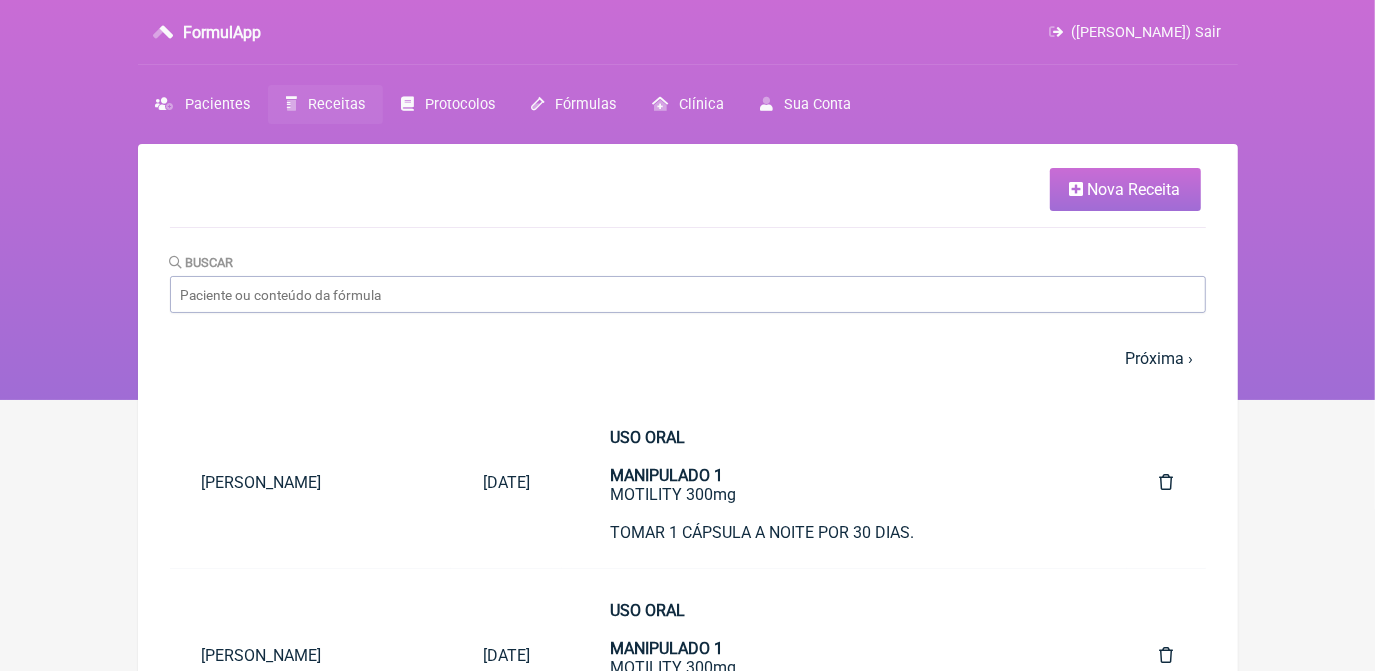 click on "Nova Receita" at bounding box center (1134, 189) 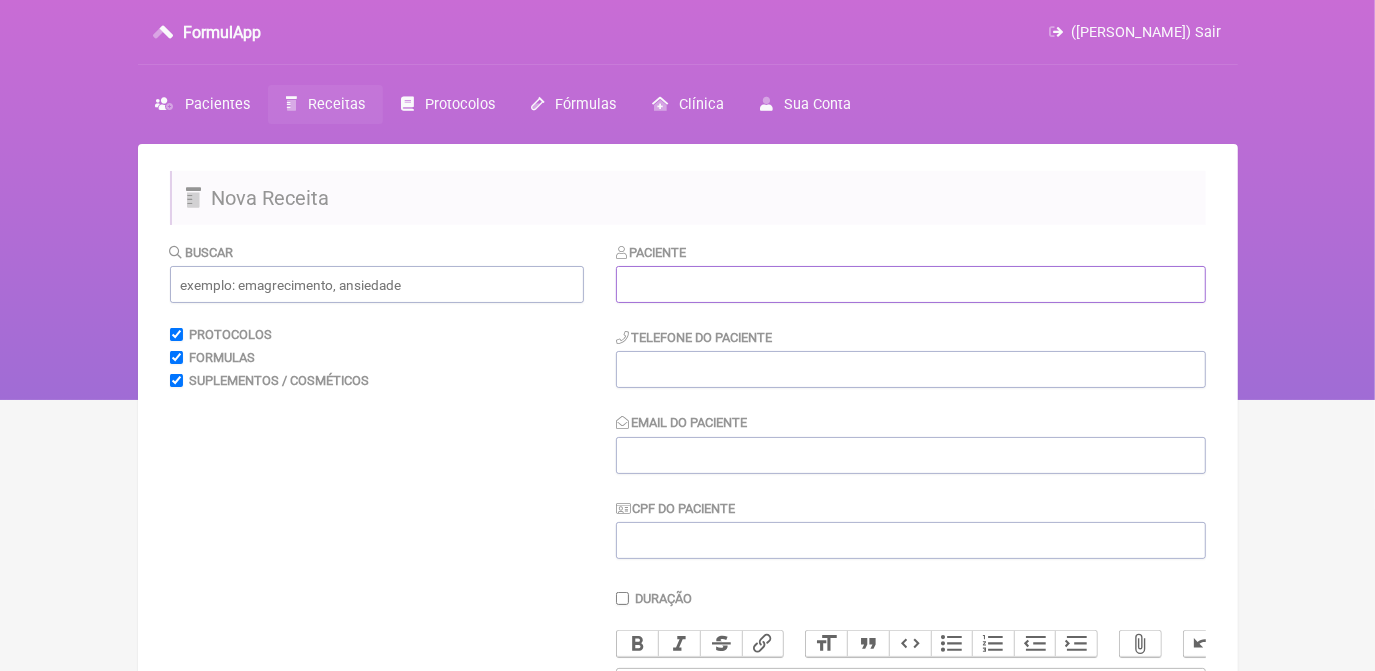 click at bounding box center [911, 284] 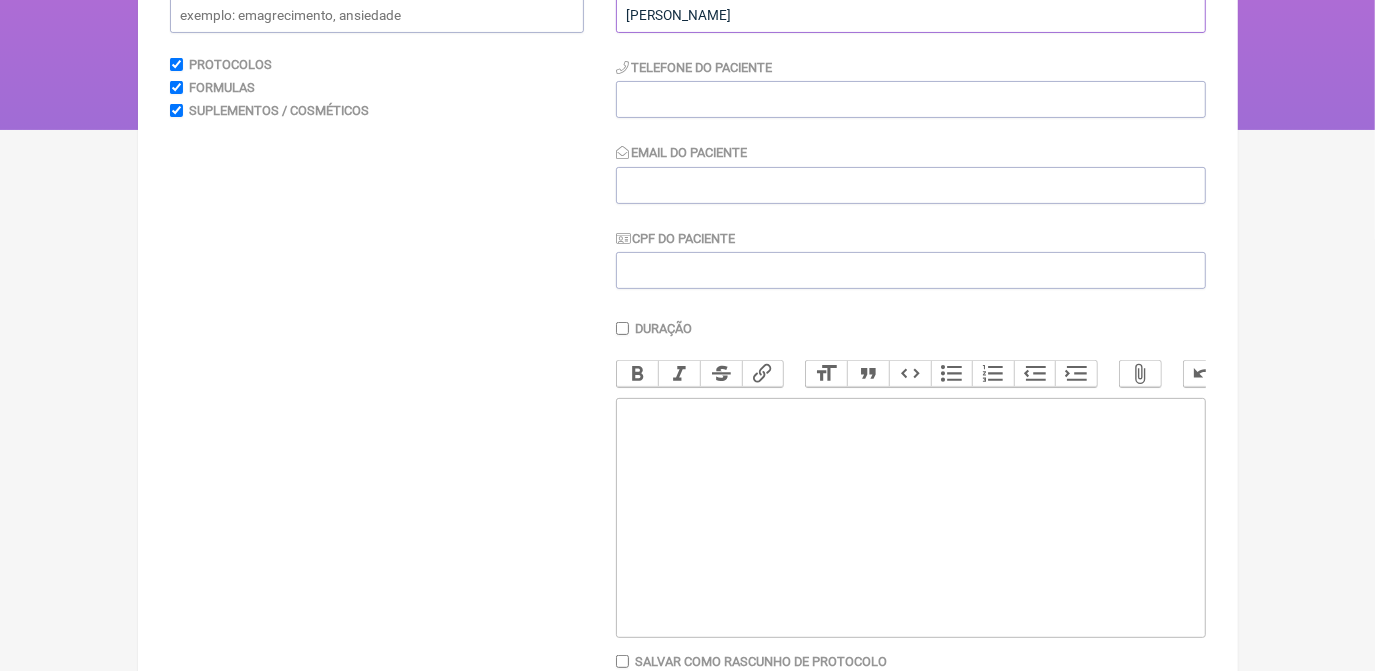 scroll, scrollTop: 272, scrollLeft: 0, axis: vertical 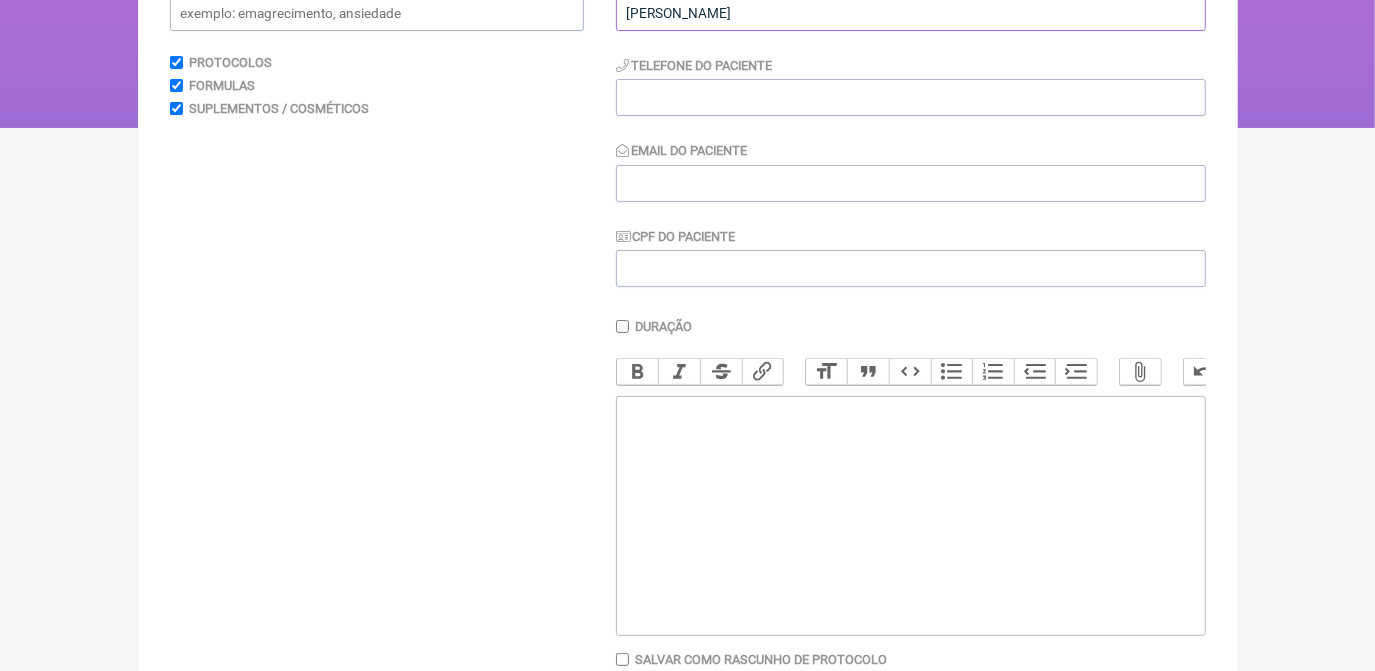 type on "[PERSON_NAME]" 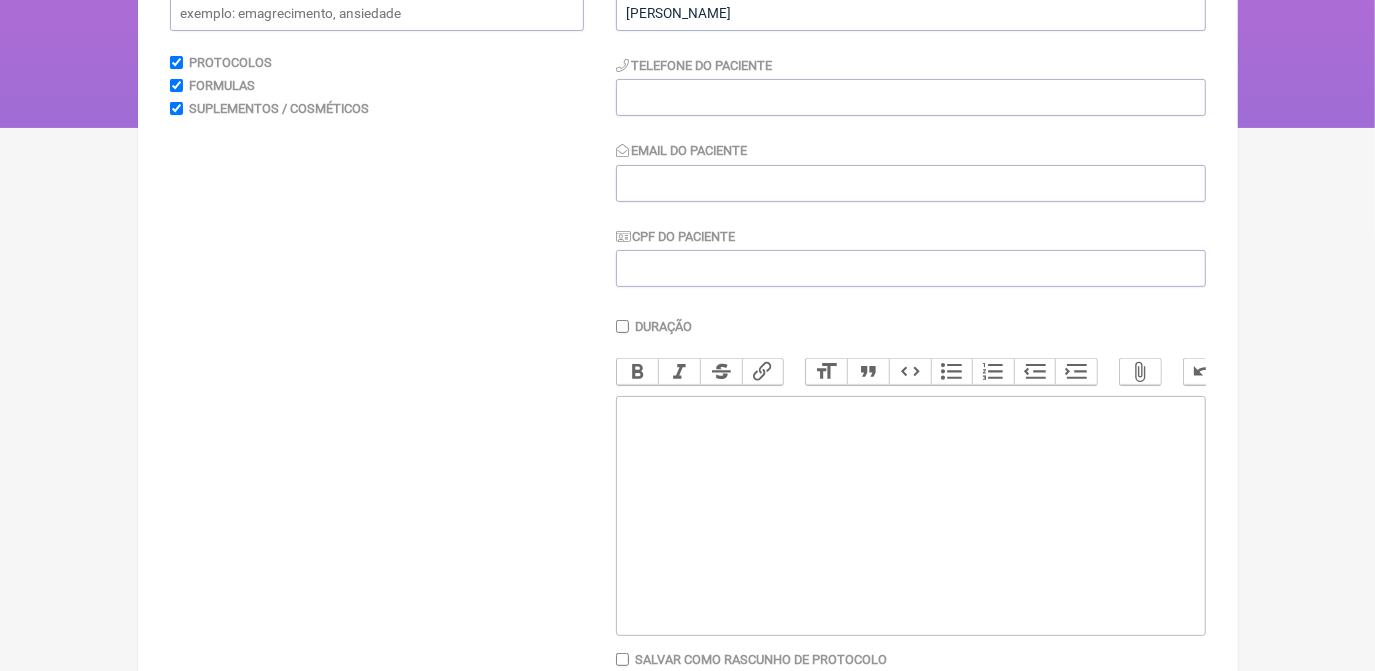 click 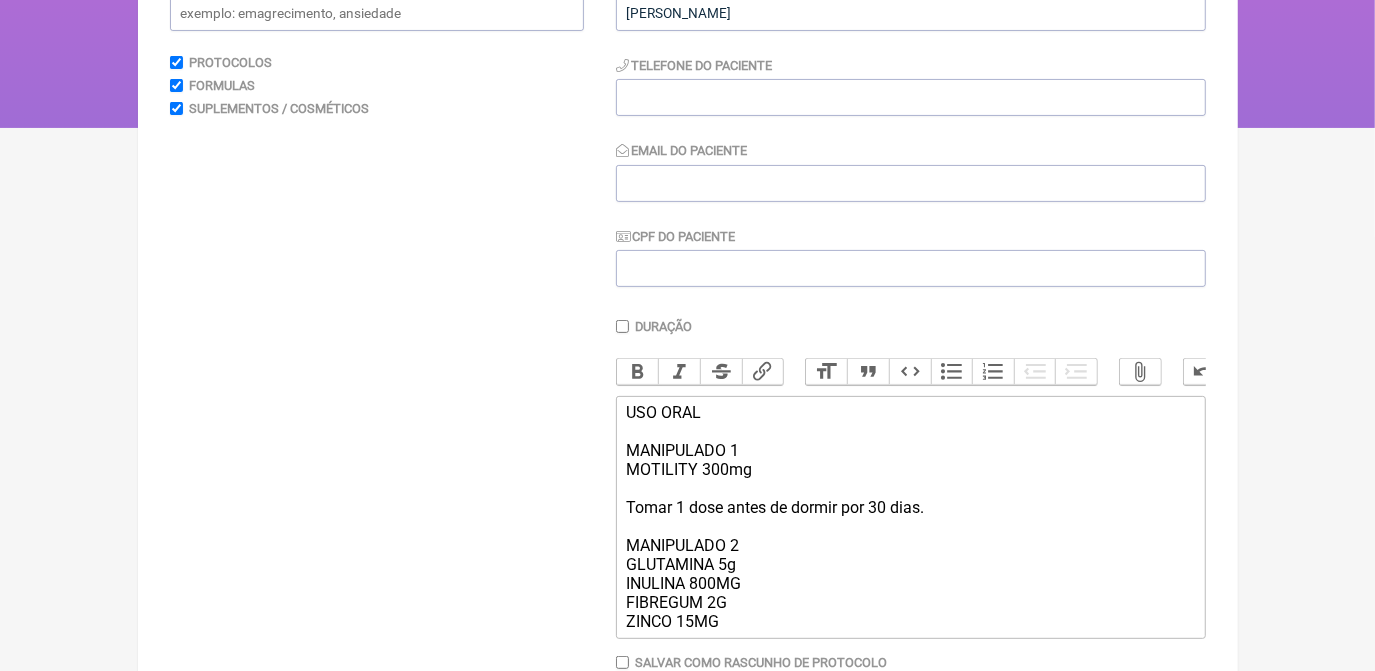 scroll, scrollTop: 274, scrollLeft: 0, axis: vertical 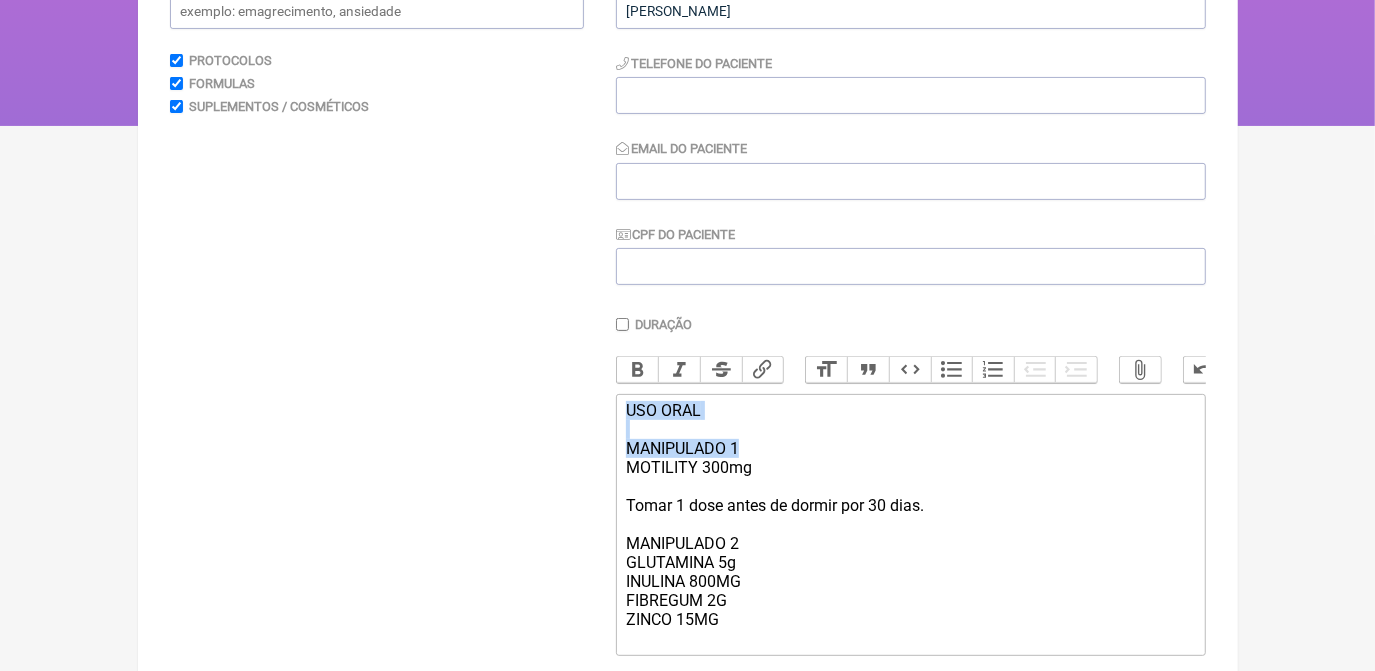 drag, startPoint x: 629, startPoint y: 423, endPoint x: 747, endPoint y: 464, distance: 124.919975 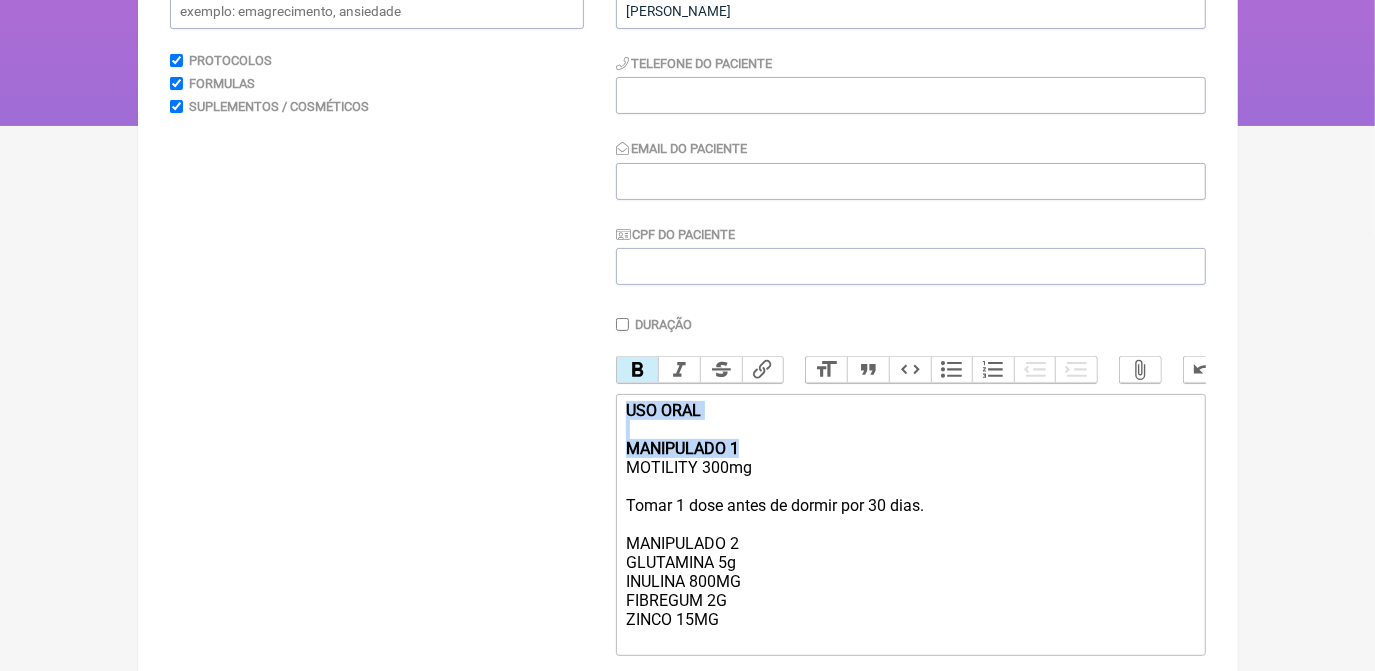 click on "Bold" at bounding box center (638, 370) 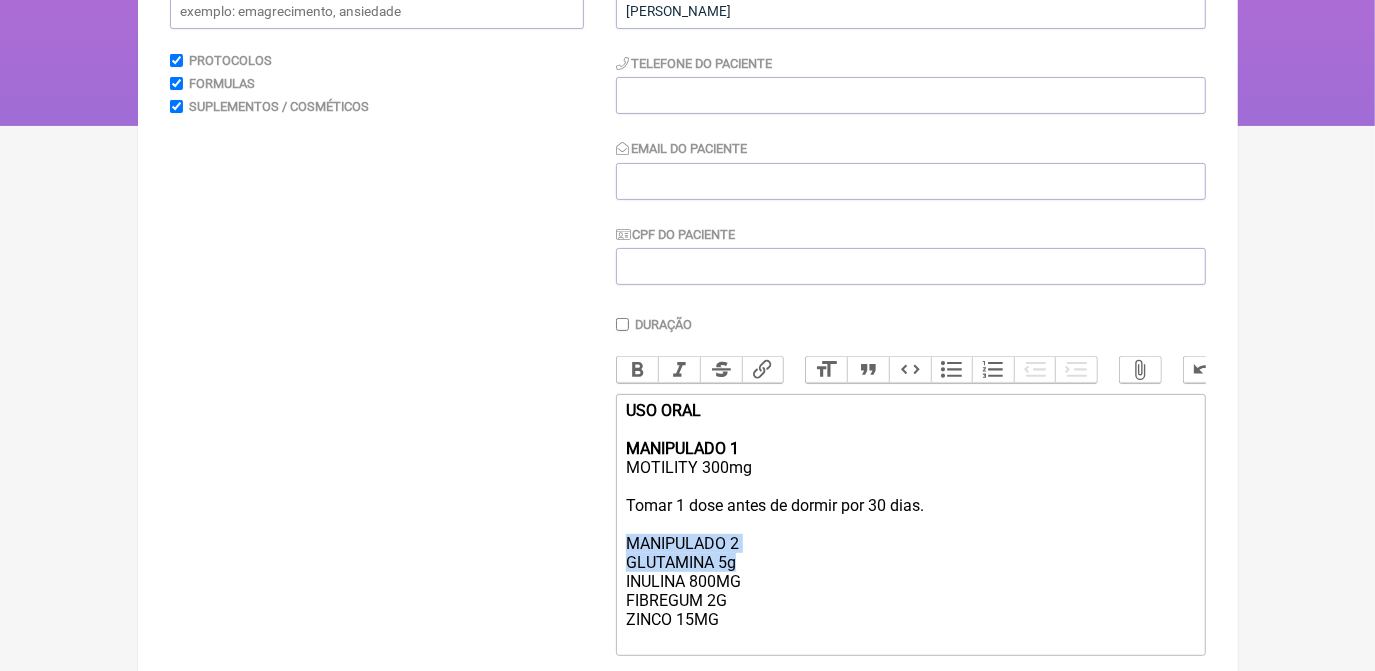drag, startPoint x: 624, startPoint y: 558, endPoint x: 765, endPoint y: 574, distance: 141.90489 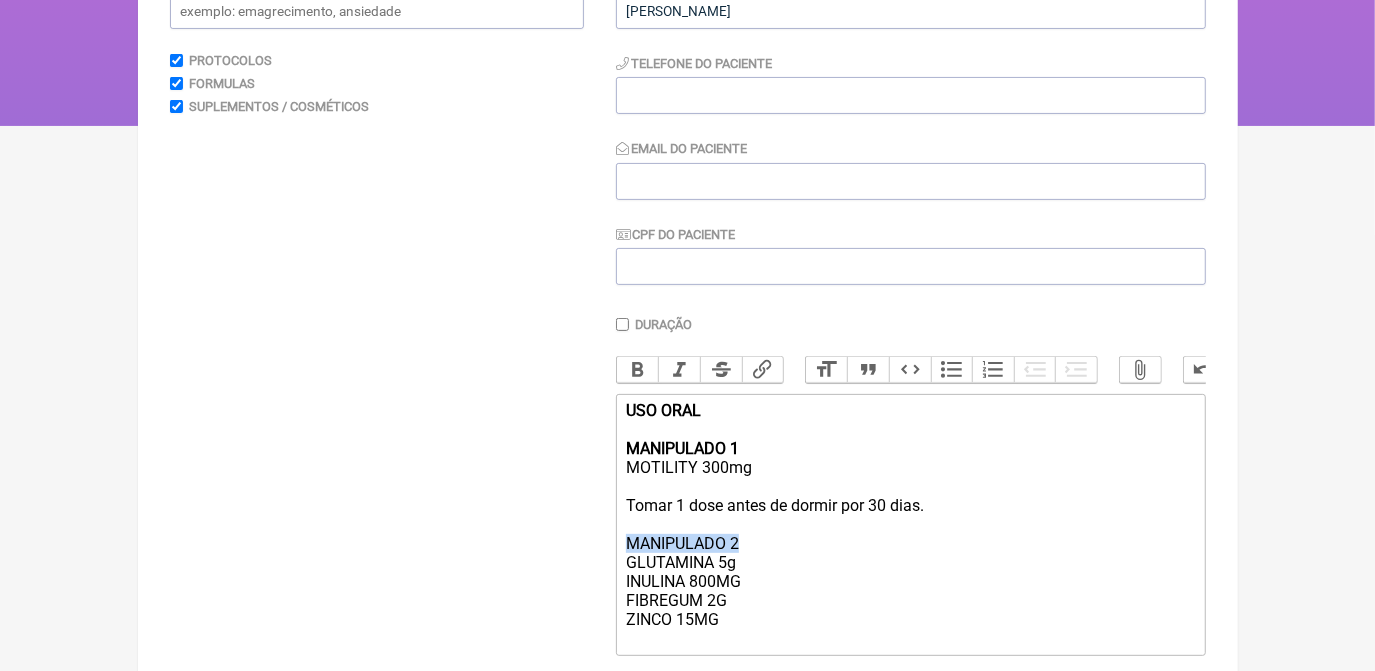 drag, startPoint x: 623, startPoint y: 561, endPoint x: 743, endPoint y: 568, distance: 120.203995 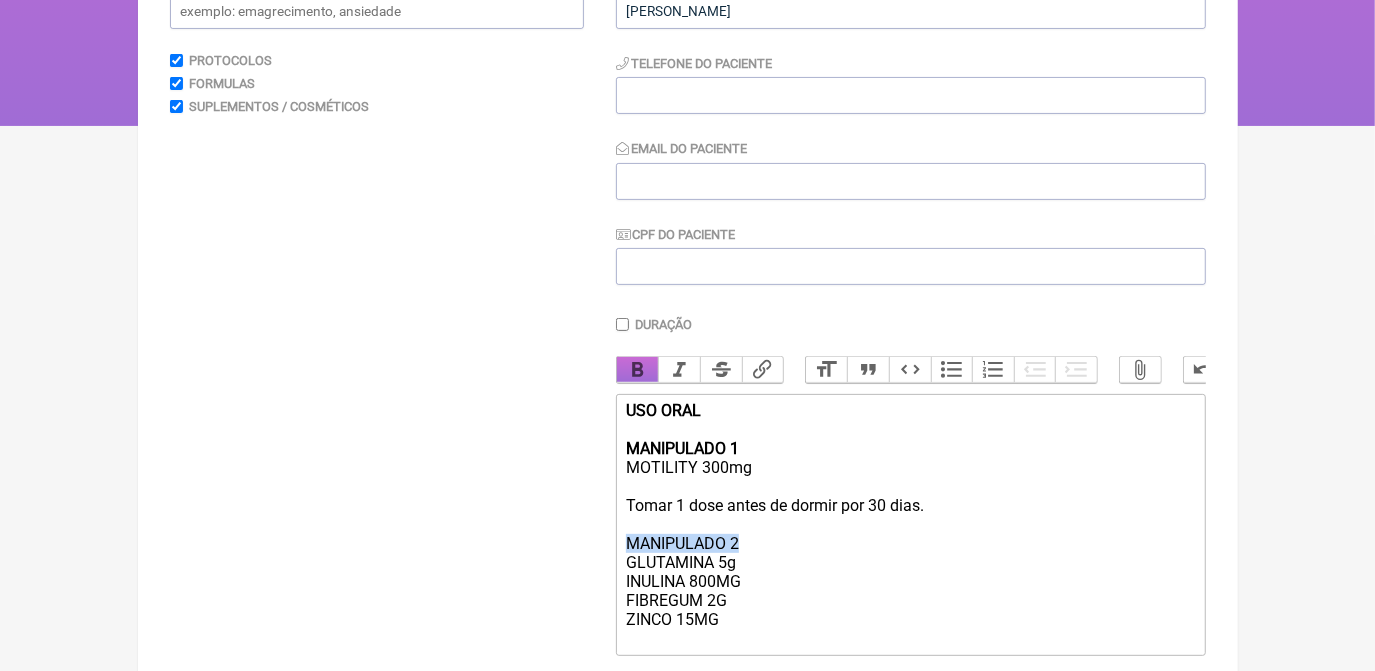 click on "Bold" at bounding box center (638, 370) 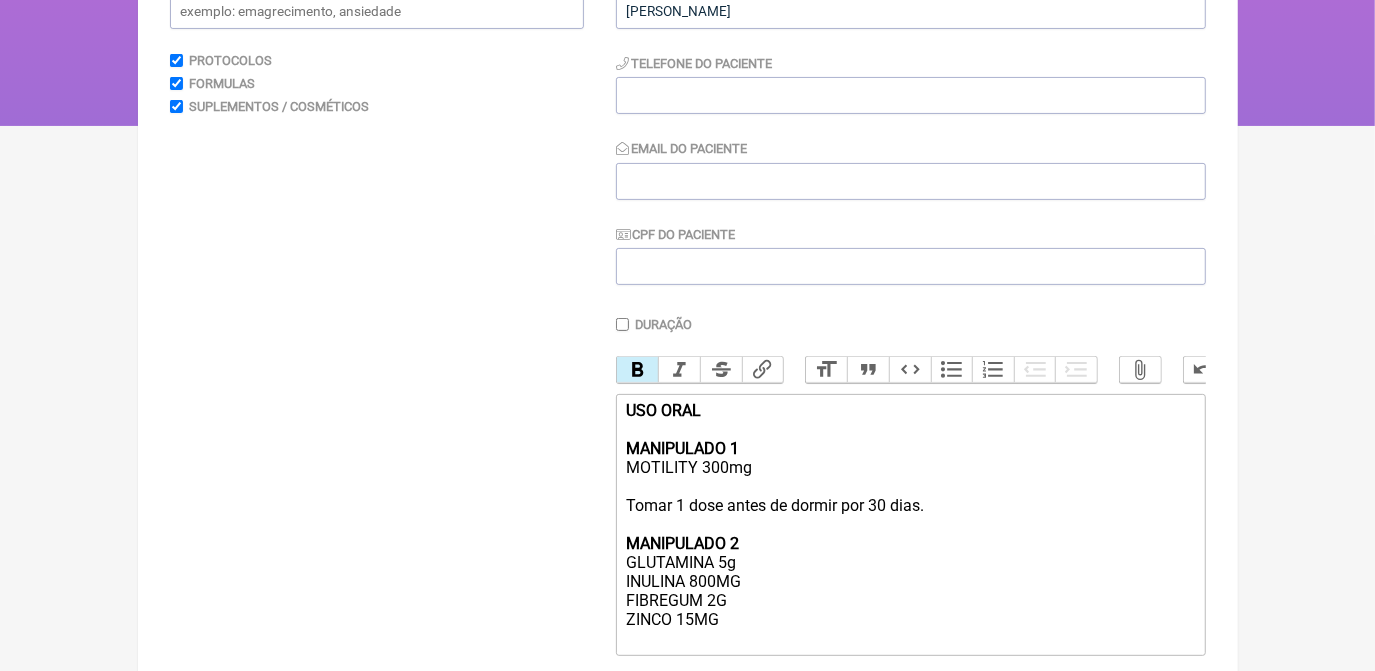 click on "USO ORAL MANIPULADO 1 MOTILITY 300mg Tomar 1 dose antes de dormir por 30 dias. MANIPULADO 2 GLUTAMINA 5g INULINA 800MG FIBREGUM 2G ZINCO 15MG" 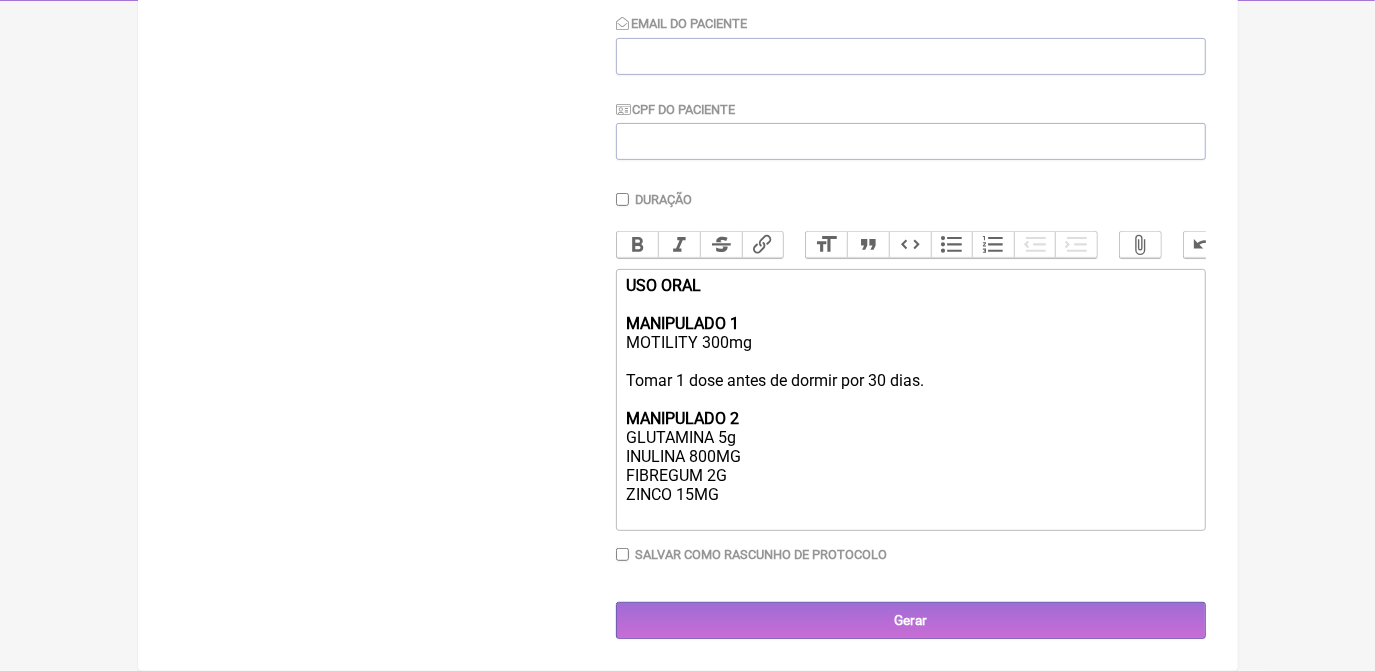 scroll, scrollTop: 421, scrollLeft: 0, axis: vertical 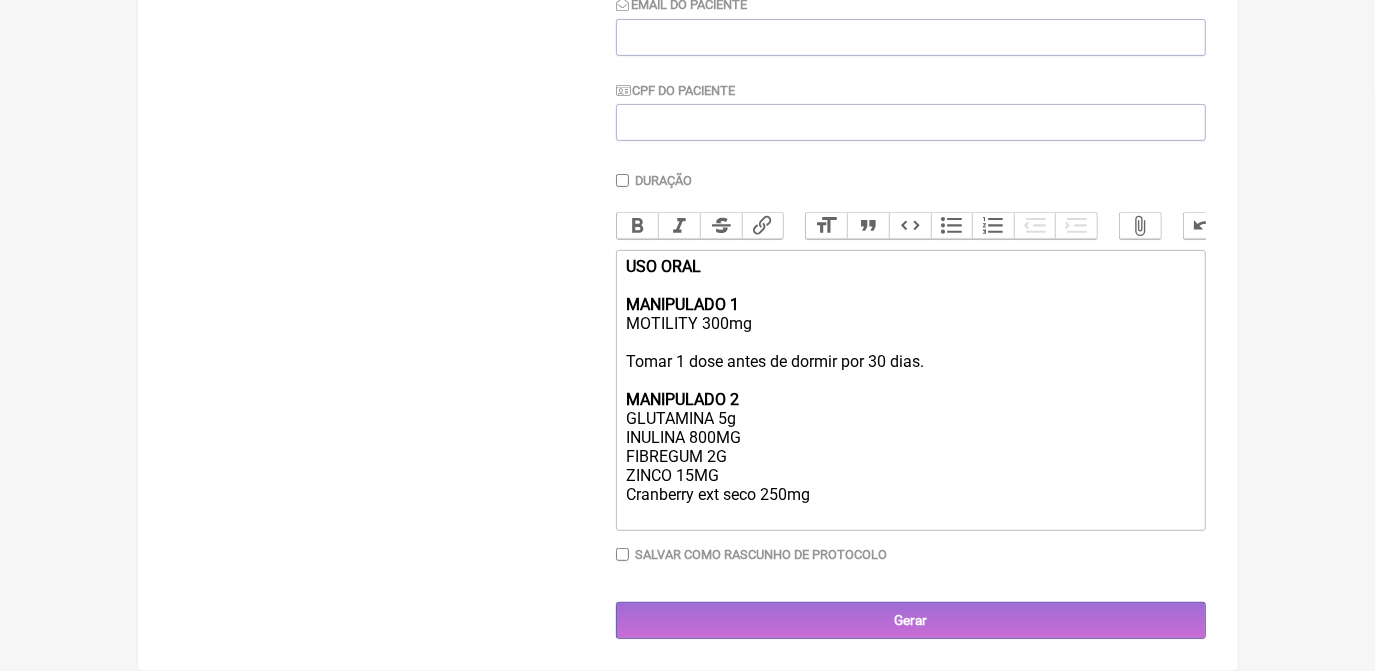 click on "USO ORAL MANIPULADO 1 MOTILITY 300mg Tomar 1 dose antes de dormir por 30 dias. MANIPULADO 2 GLUTAMINA 5g INULINA 800MG FIBREGUM 2G ZINCO 15MG Cranberry ext seco 250mg" 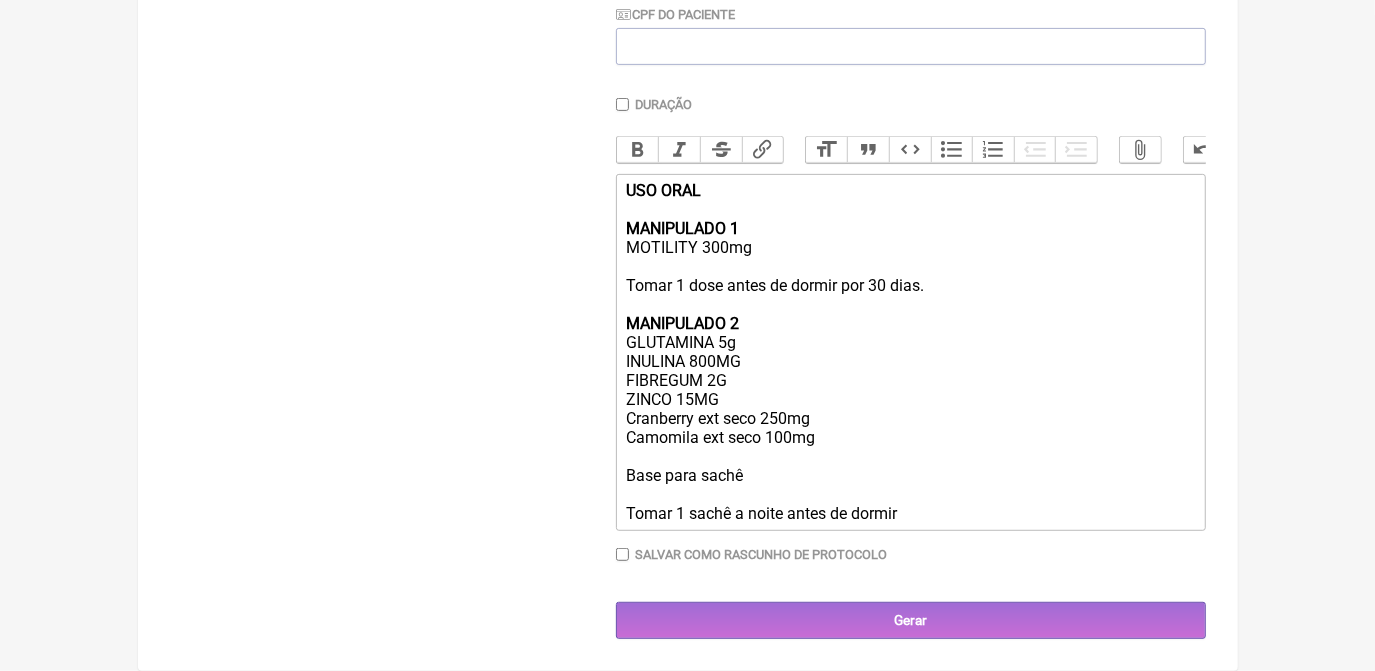 scroll, scrollTop: 519, scrollLeft: 0, axis: vertical 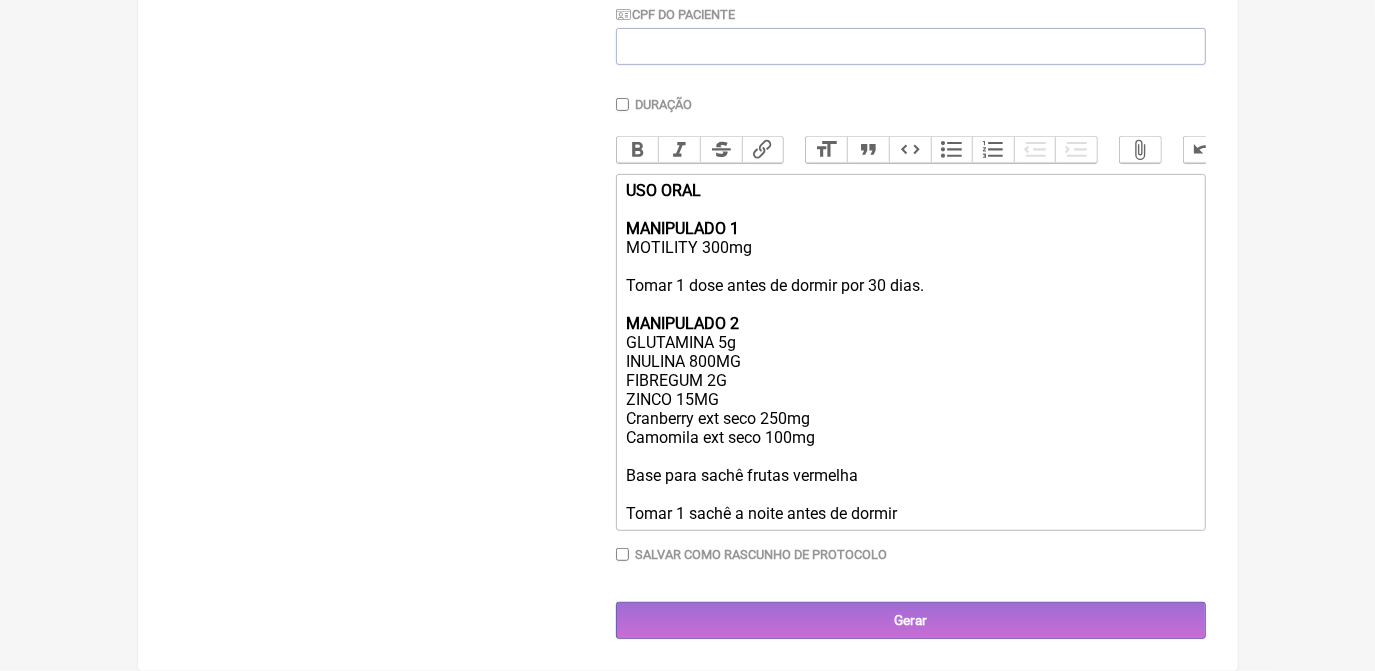 type on "<div><strong>USO ORAL<br><br>MANIPULADO 1</strong><br>MOTILITY 300mg<br><br>Tomar 1 dose antes de dormir por 30 dias.<br><br><strong>MANIPULADO 2</strong><br>GLUTAMINA 5g<br>INULINA 800MG<br>FIBREGUM 2G<br>ZINCO 15MG<br>Cranberry ext seco 250mg<br>Camomila ext seco 100mg<br><br>Base para sachê frutas vermelhas&nbsp;<br><br>Tomar 1 sachê a noite antes de dormir</div>" 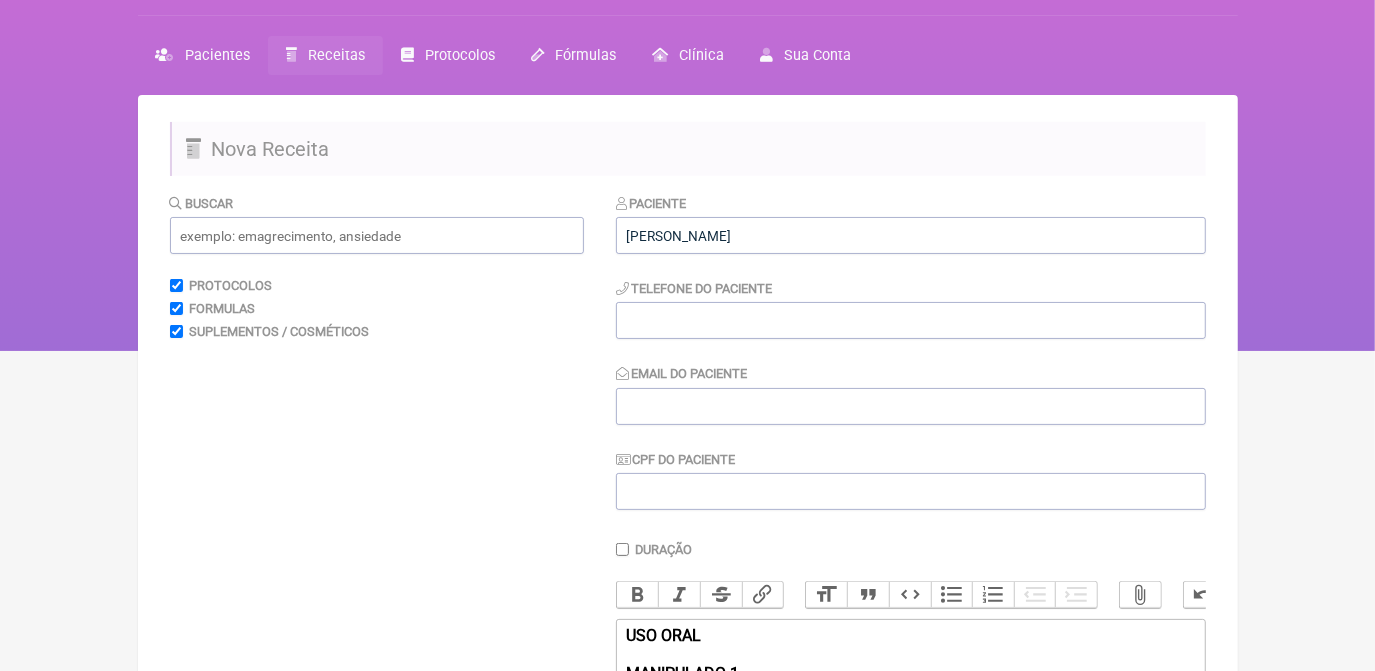 scroll, scrollTop: 0, scrollLeft: 0, axis: both 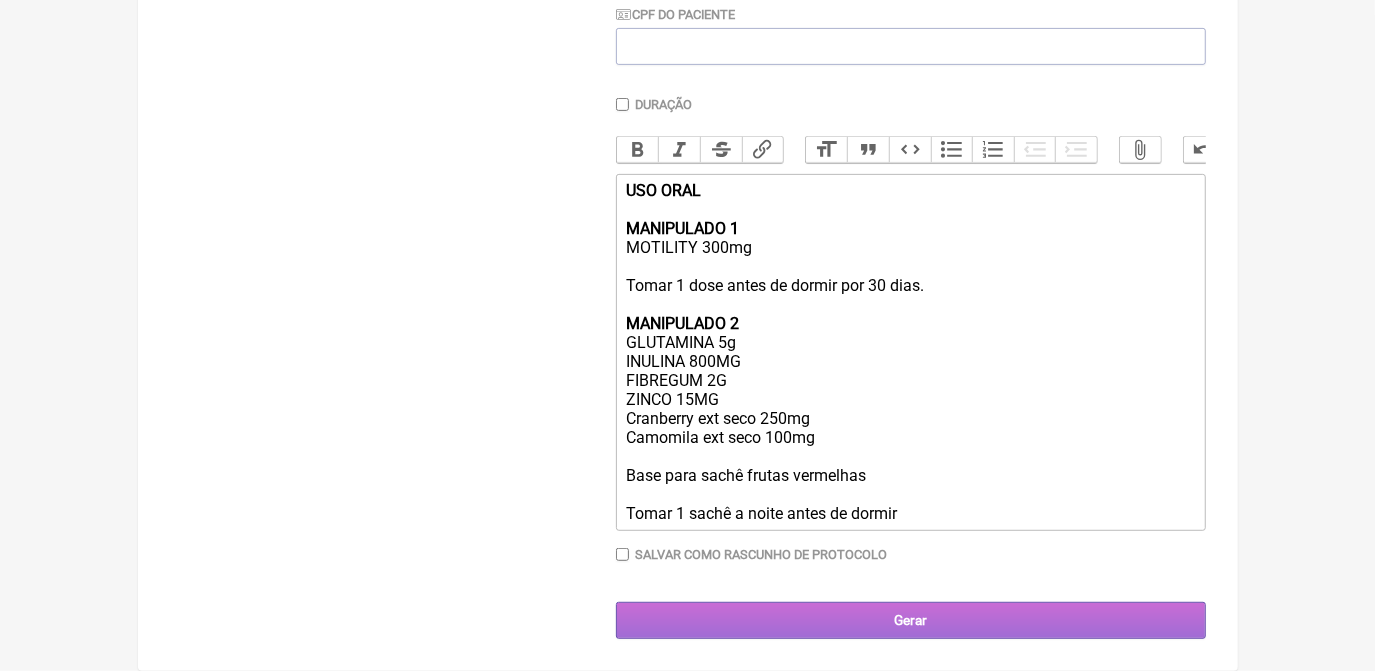 click on "Gerar" at bounding box center [911, 620] 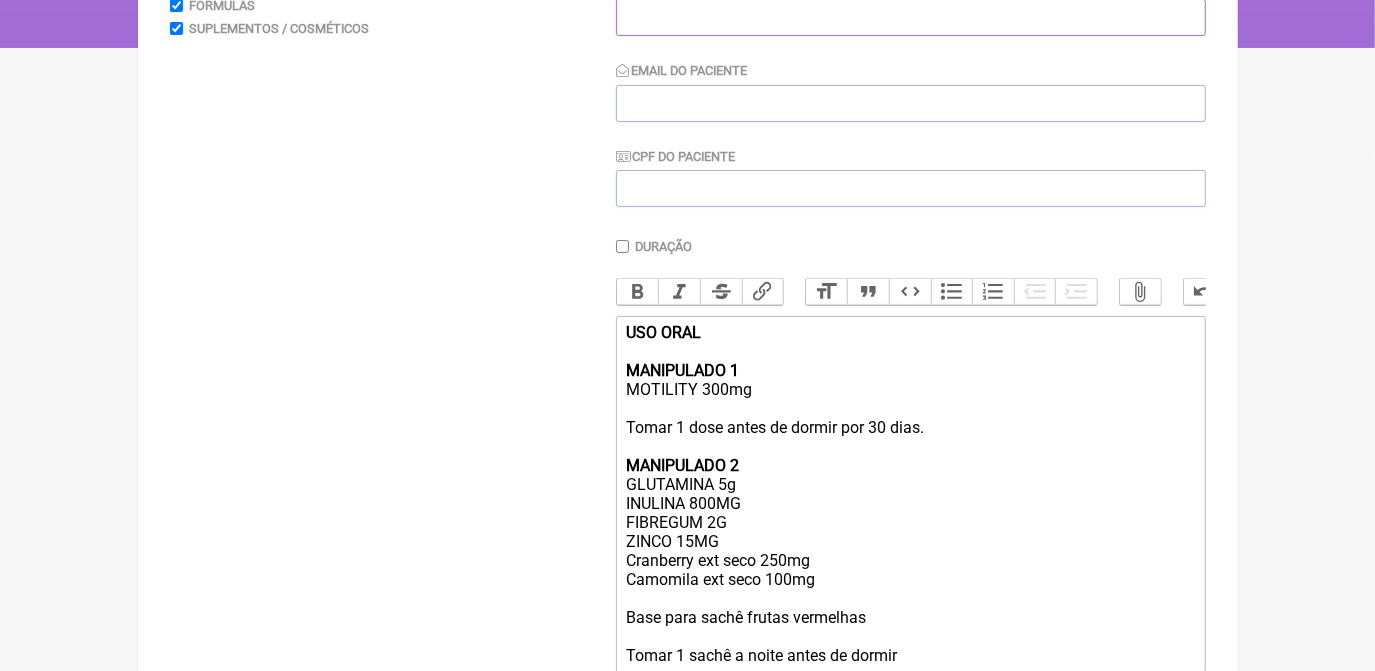 click at bounding box center [911, 17] 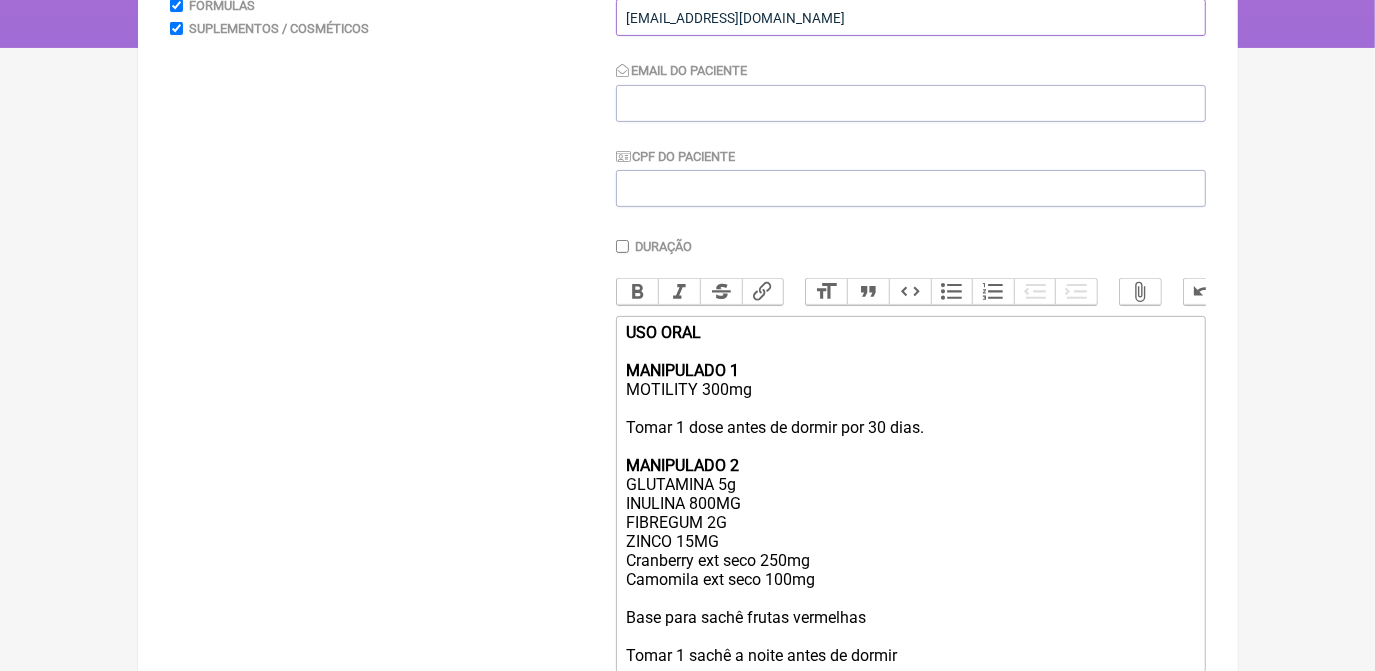 type on "[EMAIL_ADDRESS][DOMAIN_NAME]" 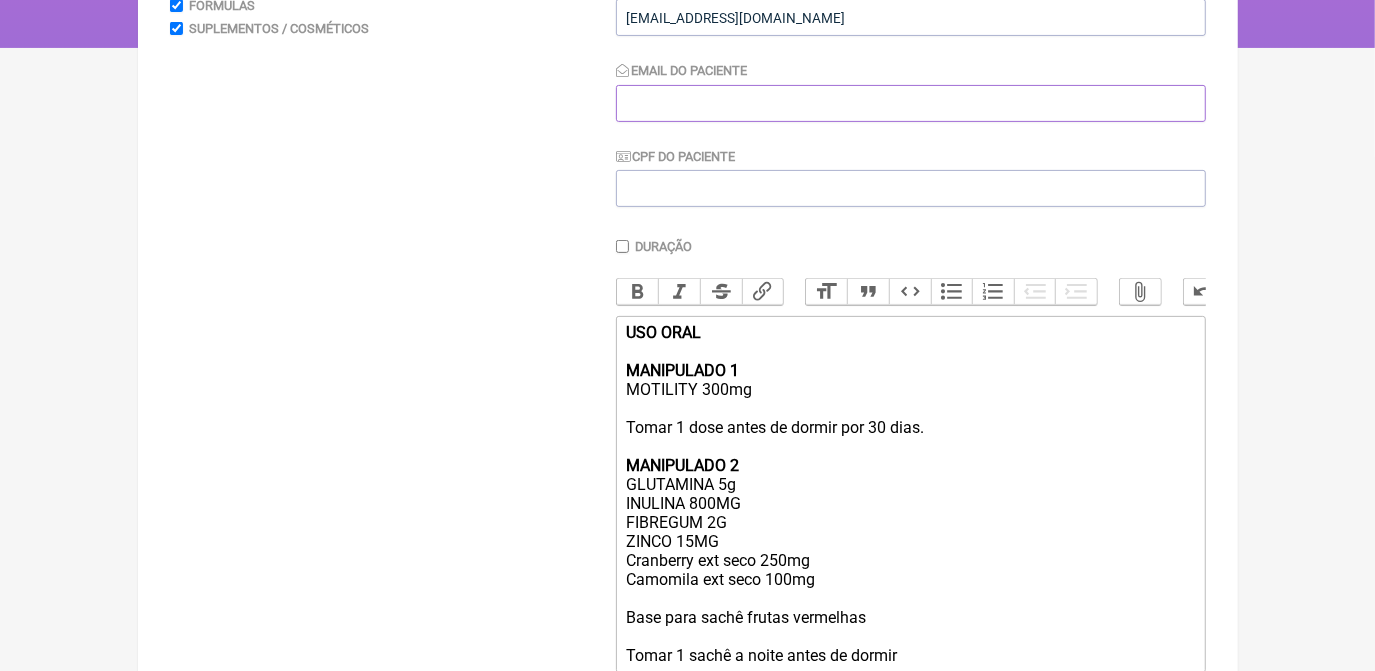 click on "Email do Paciente" at bounding box center (911, 103) 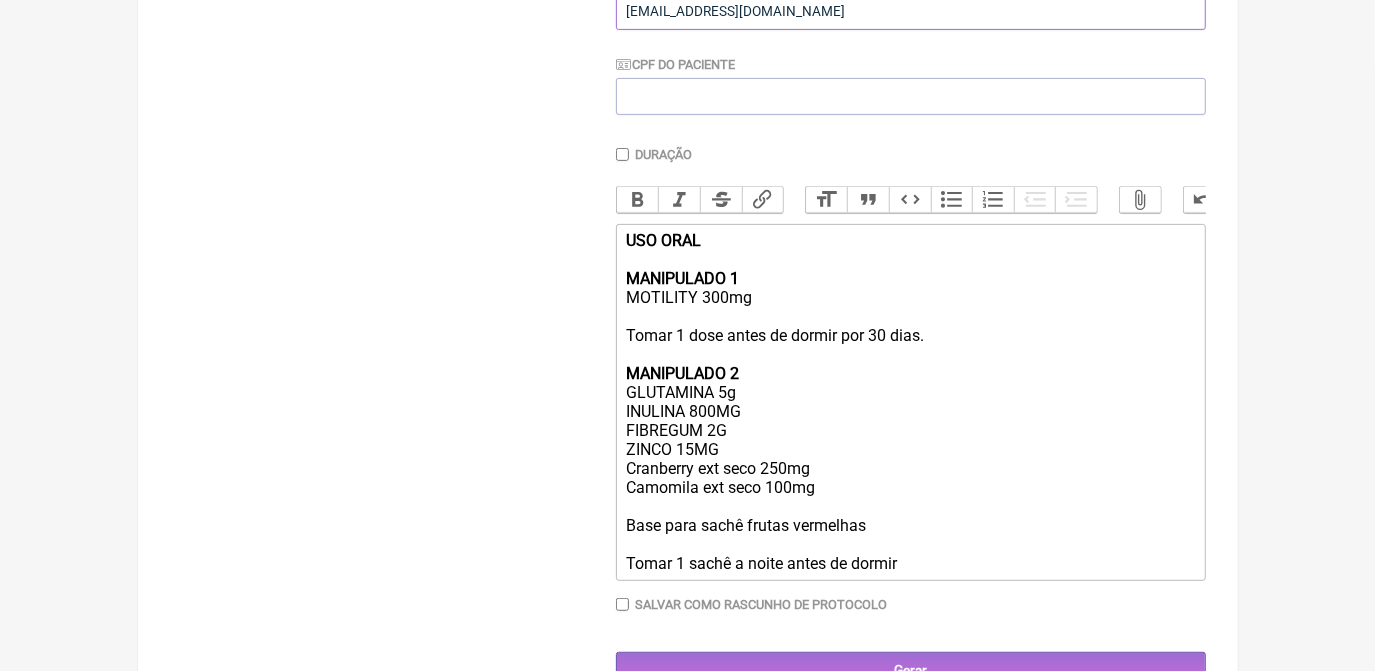 scroll, scrollTop: 519, scrollLeft: 0, axis: vertical 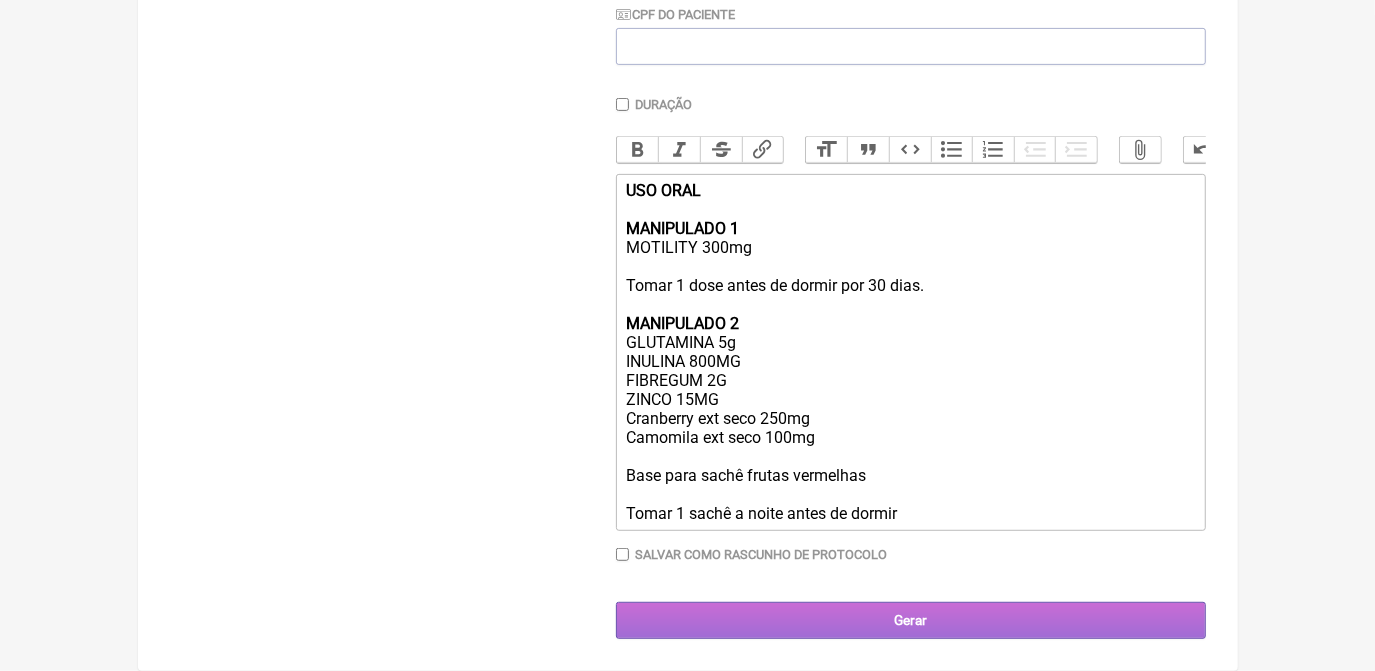 type on "[EMAIL_ADDRESS][DOMAIN_NAME]" 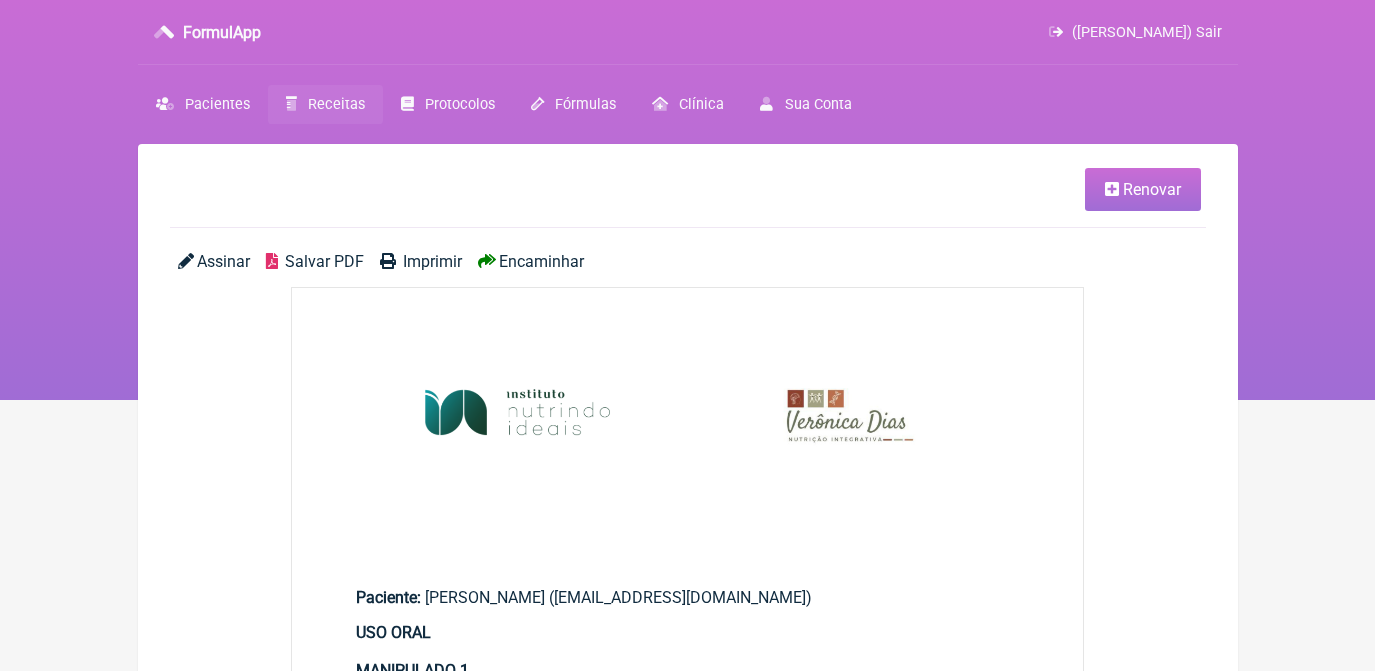 scroll, scrollTop: 0, scrollLeft: 0, axis: both 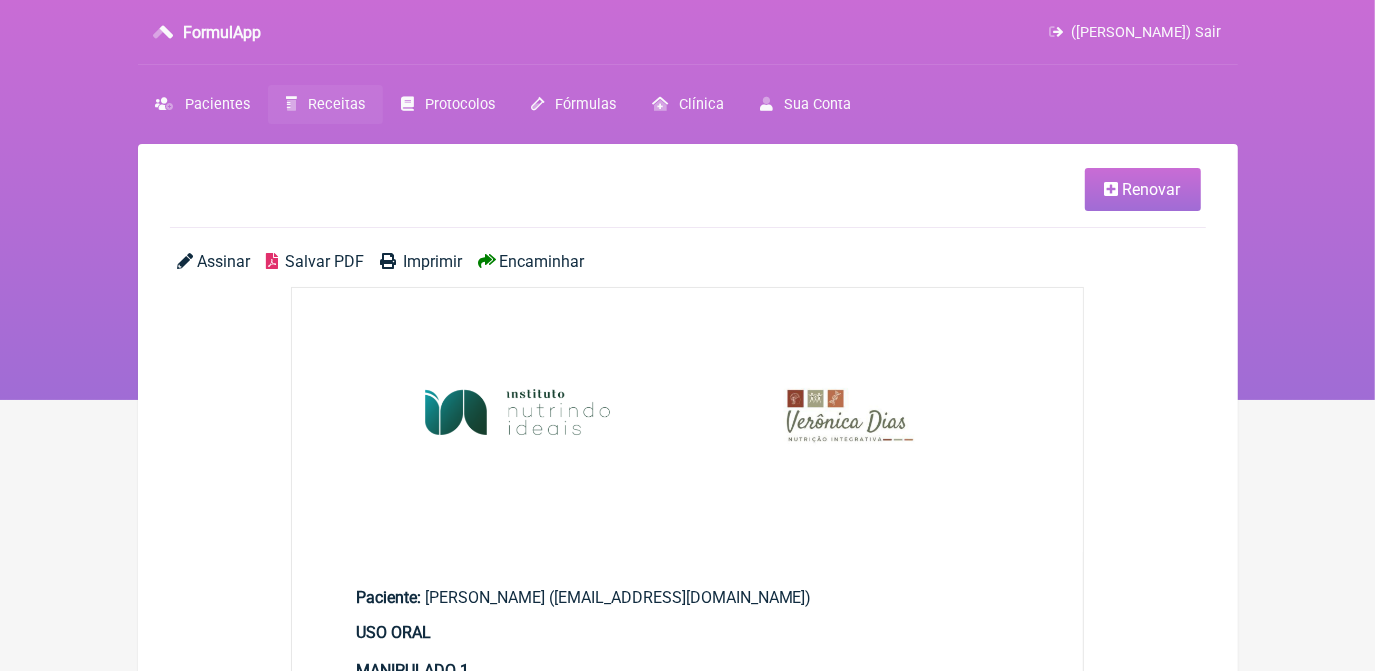 click on "Salvar PDF" at bounding box center [324, 261] 